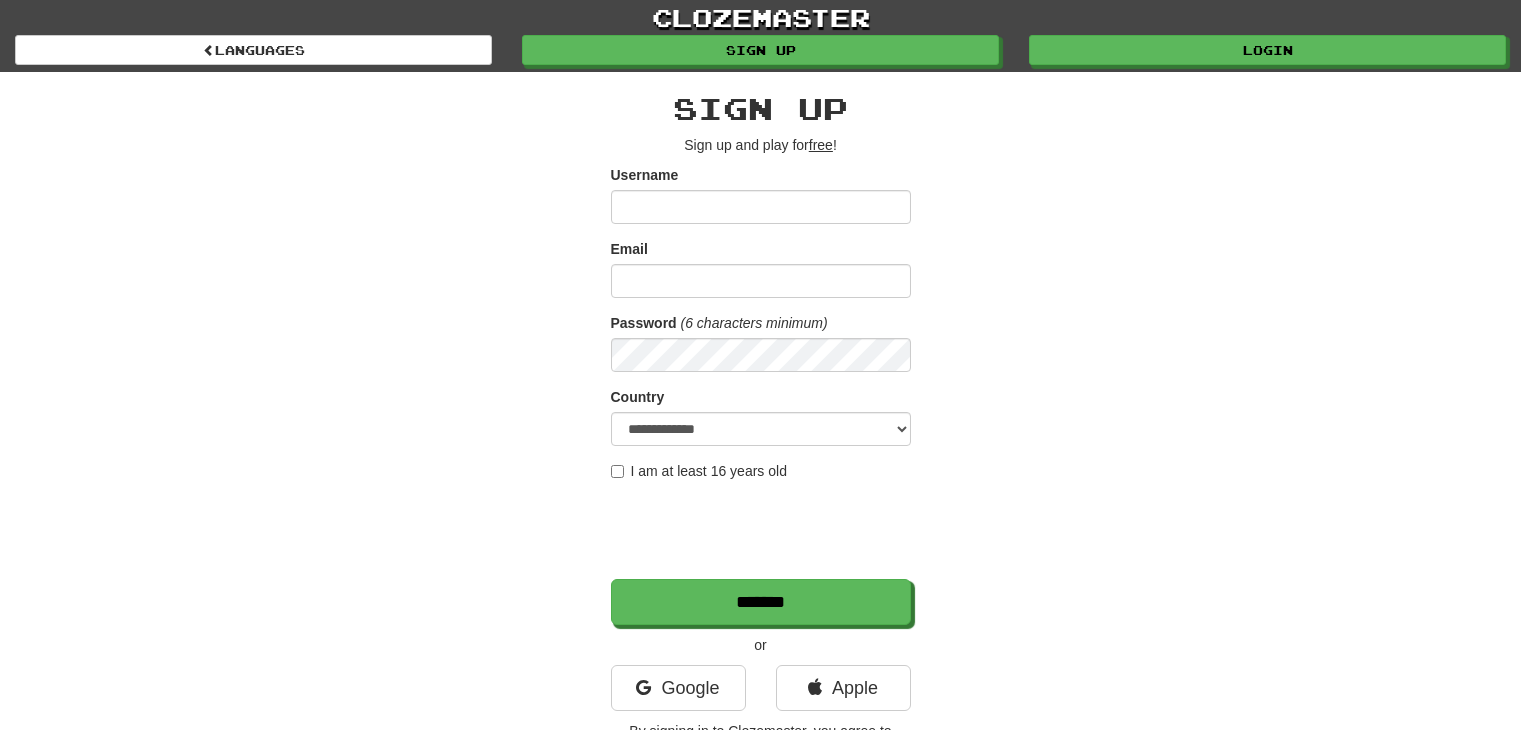 scroll, scrollTop: 0, scrollLeft: 0, axis: both 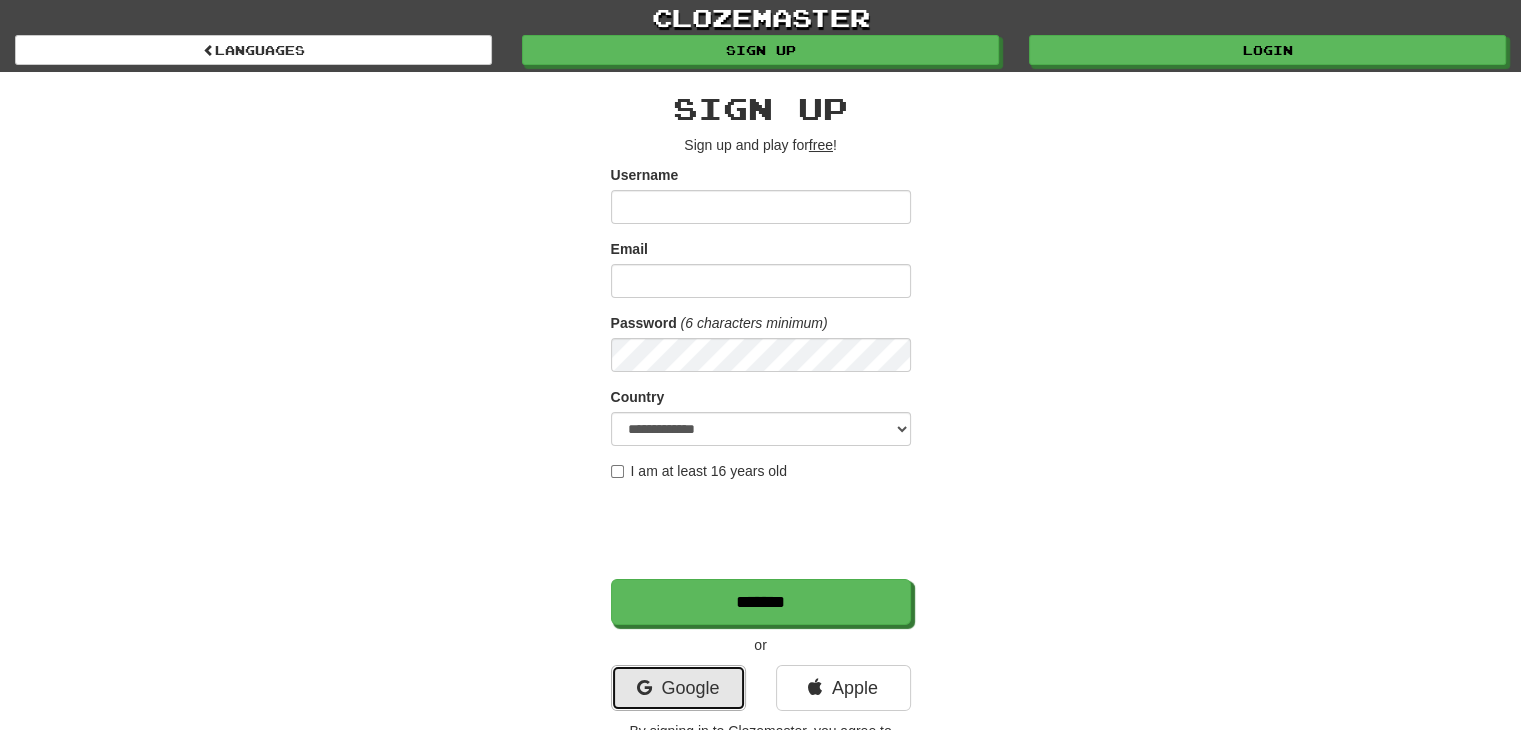 click on "Google" at bounding box center [678, 688] 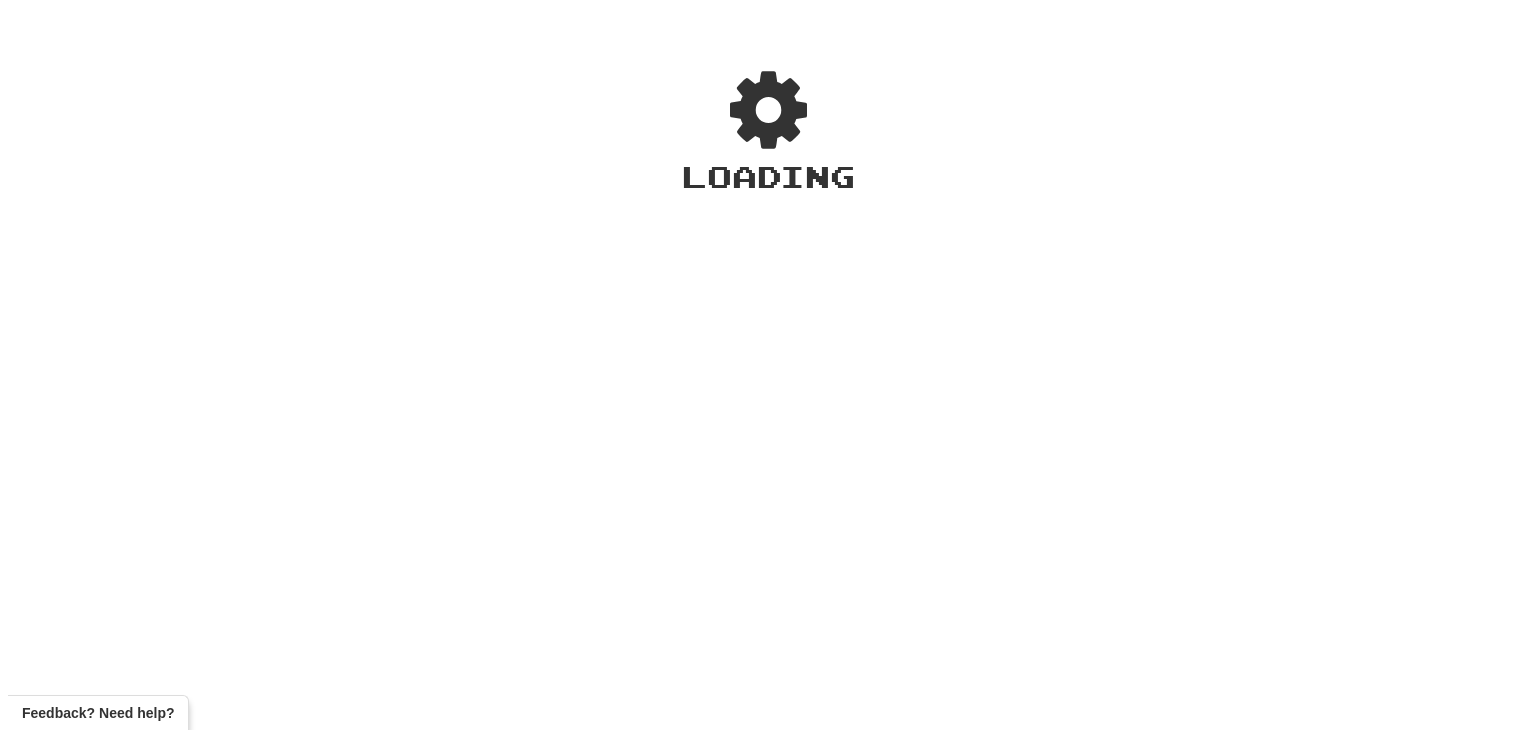 scroll, scrollTop: 0, scrollLeft: 0, axis: both 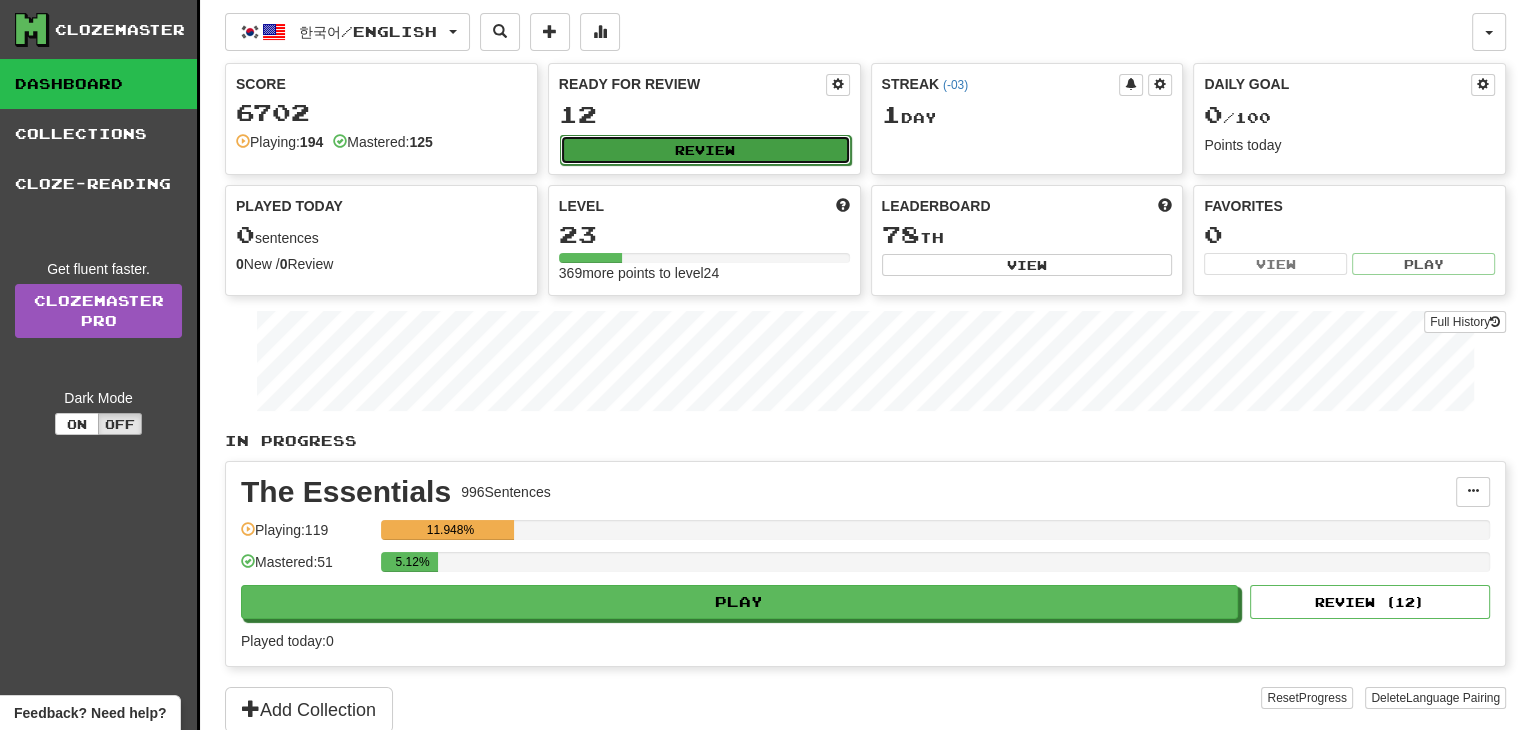 click on "Review" at bounding box center [705, 150] 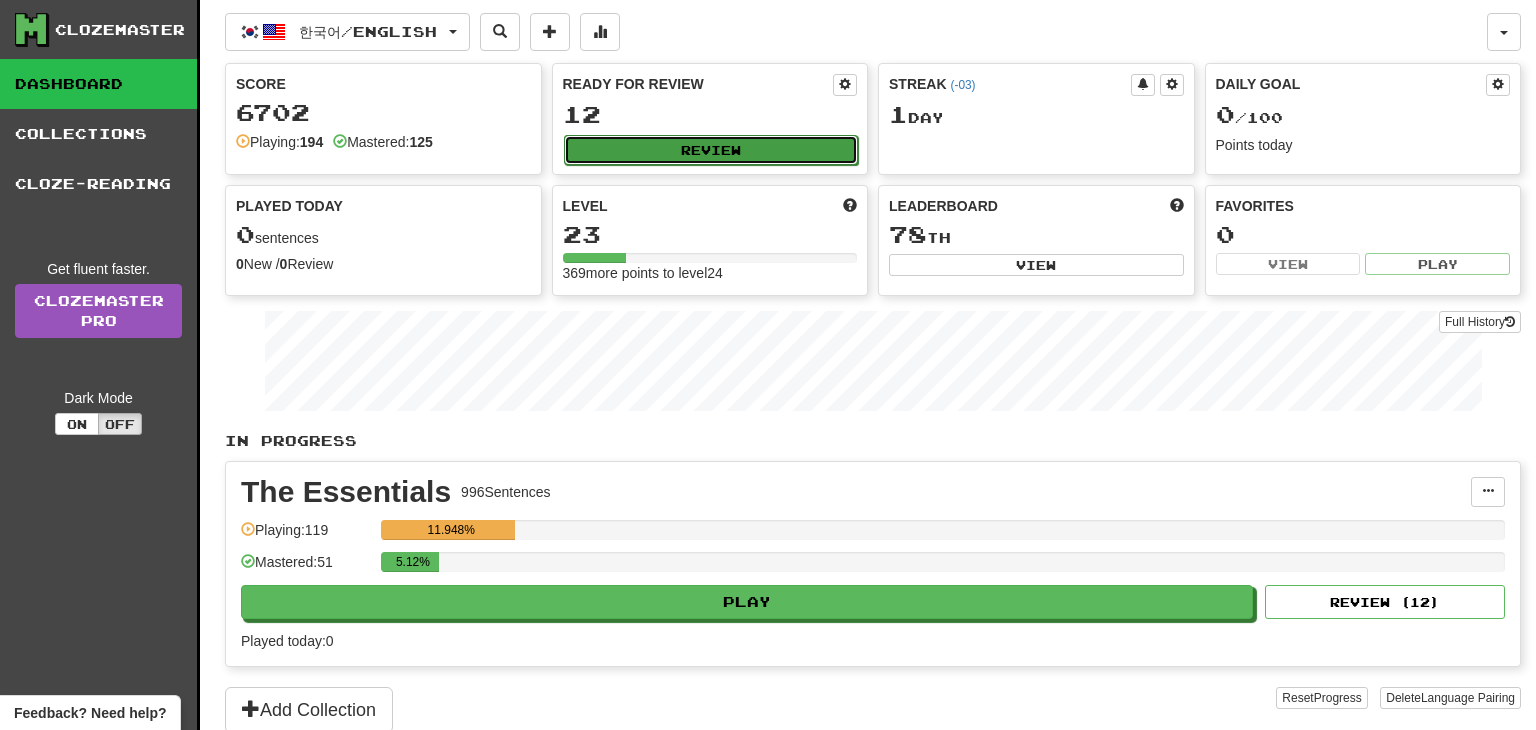 select on "**" 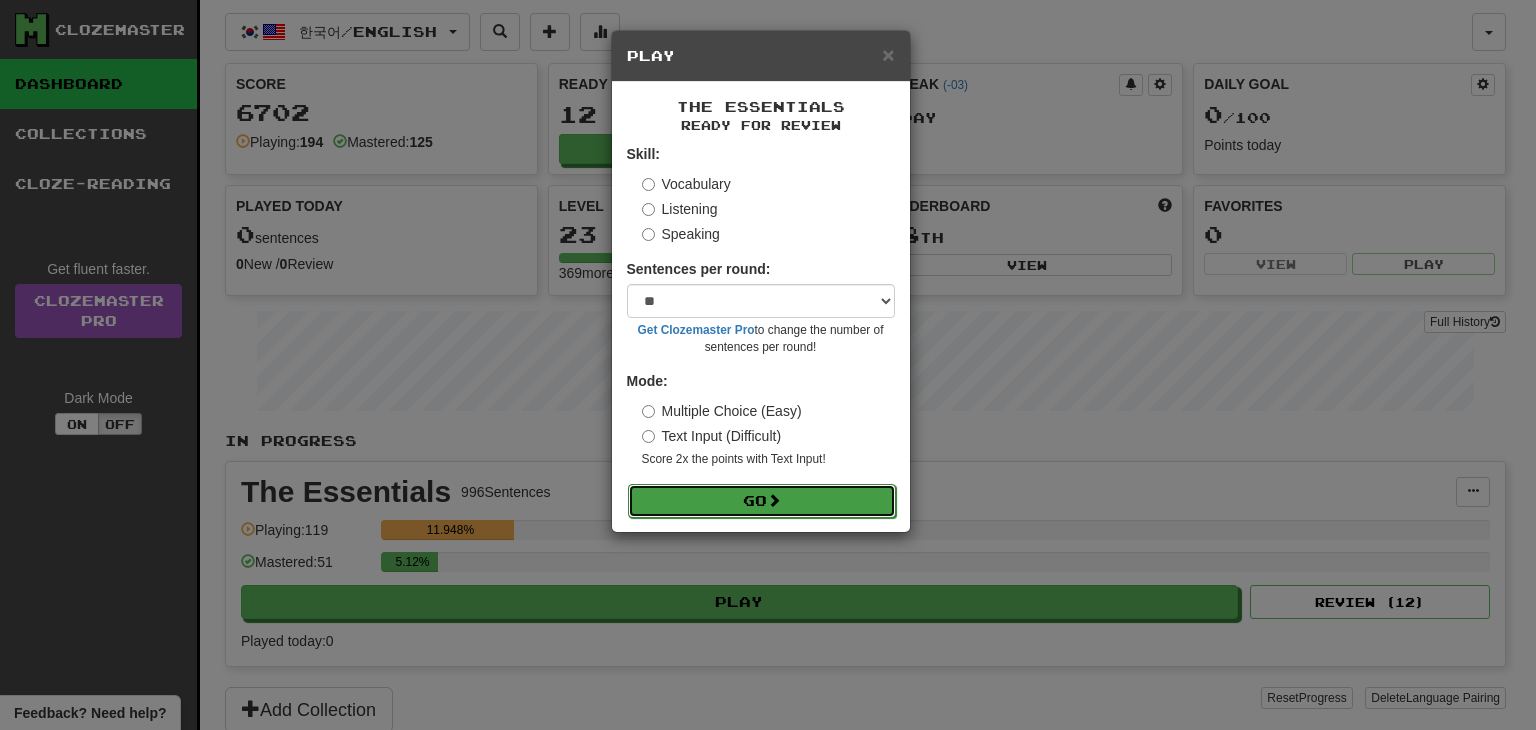 click on "Go" at bounding box center (762, 501) 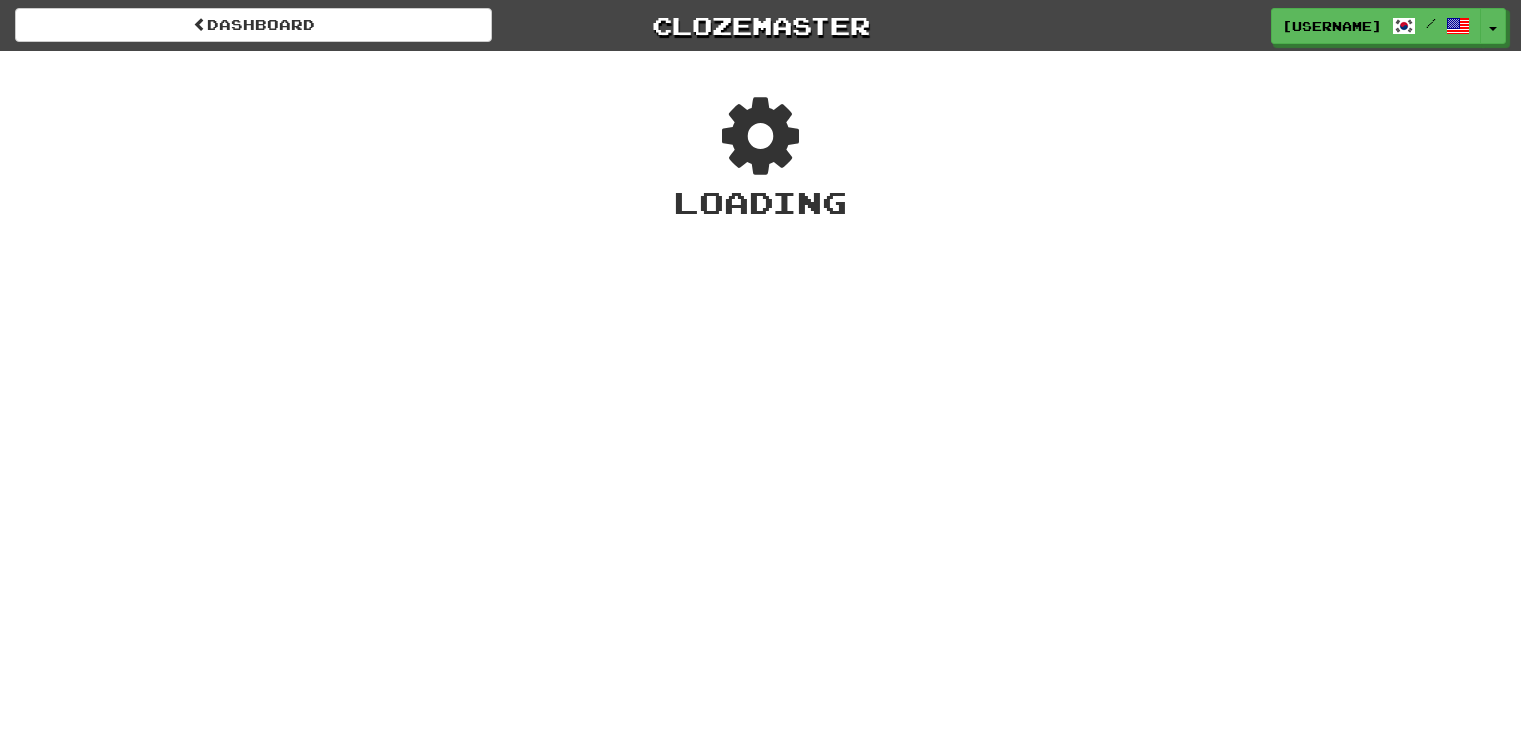 scroll, scrollTop: 0, scrollLeft: 0, axis: both 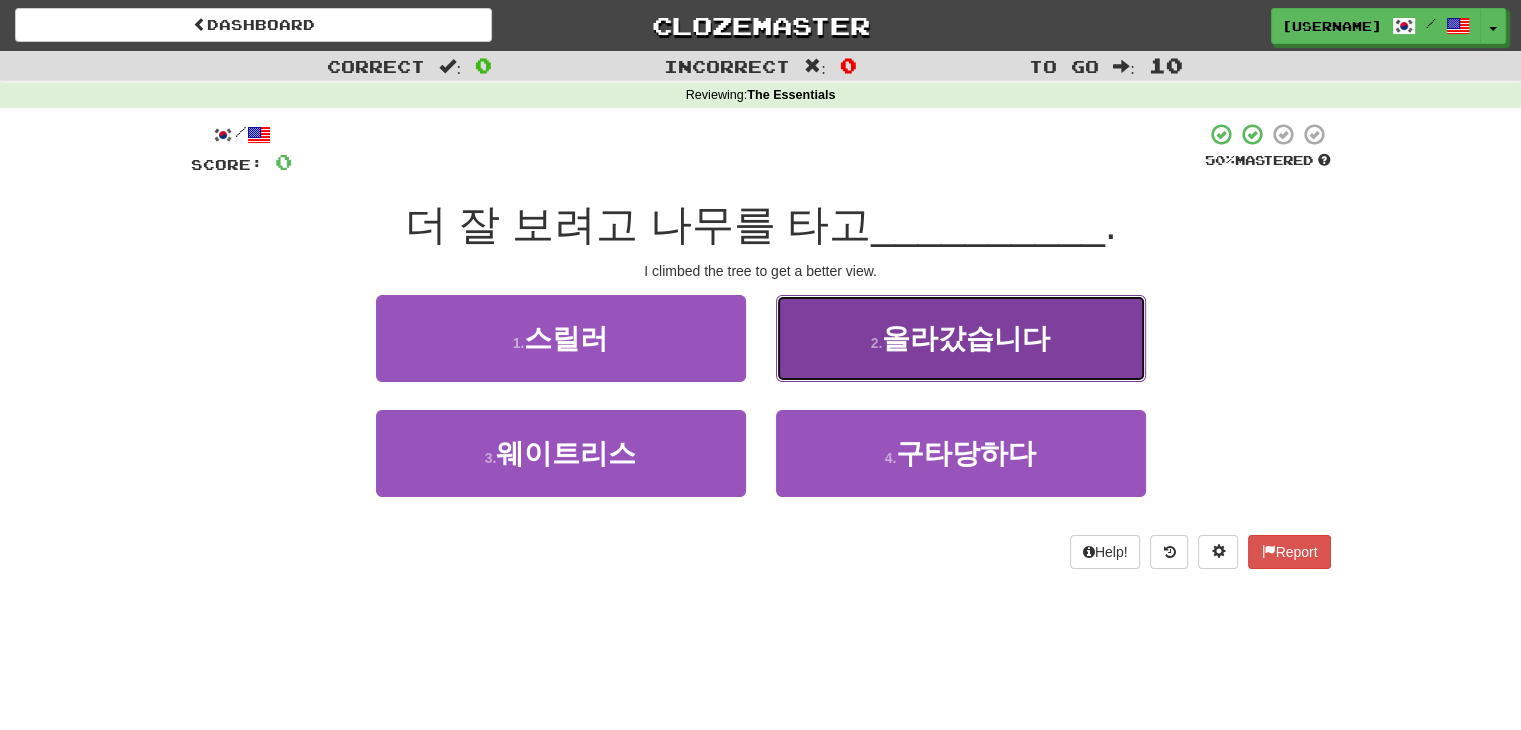 click on "올라갔습니다" at bounding box center [966, 338] 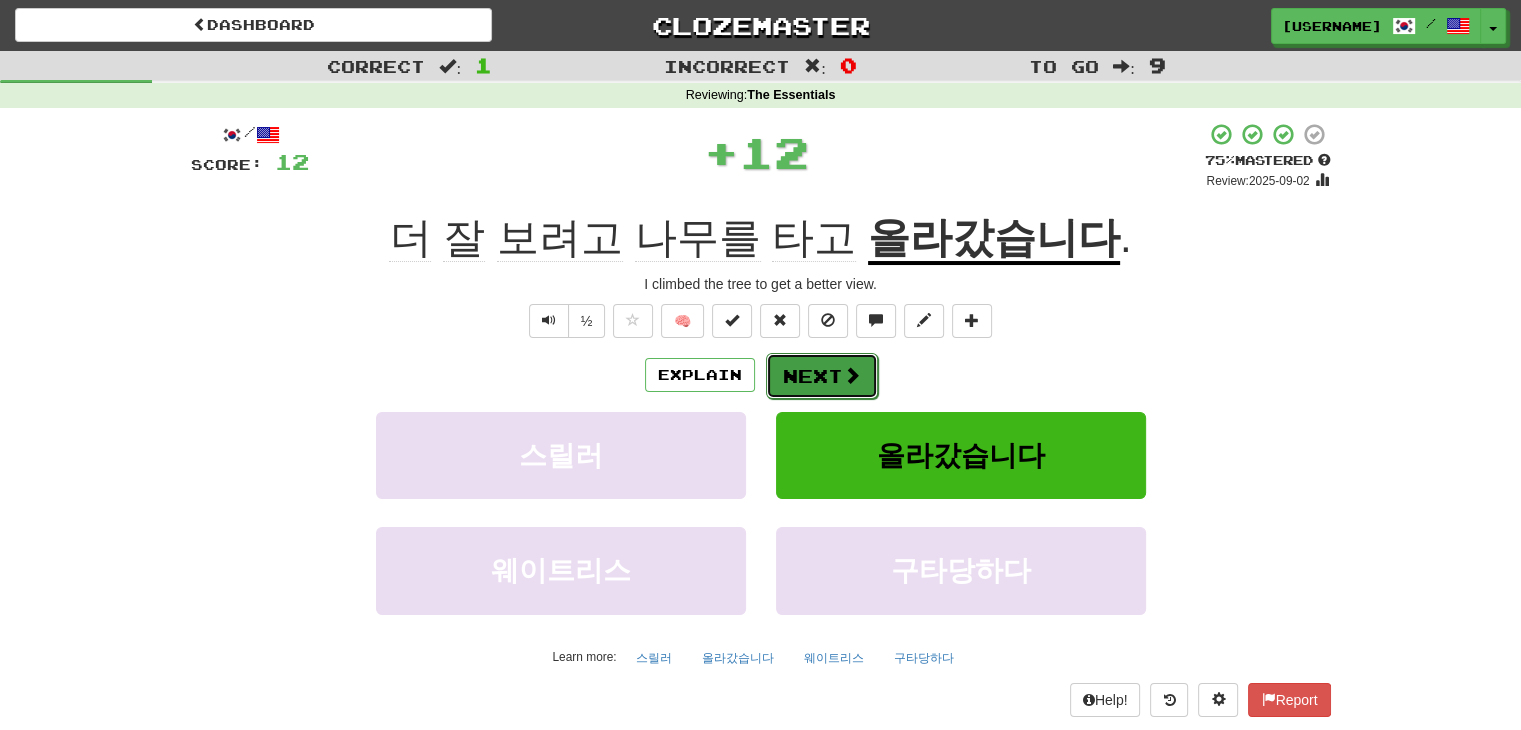 click on "Next" at bounding box center [822, 376] 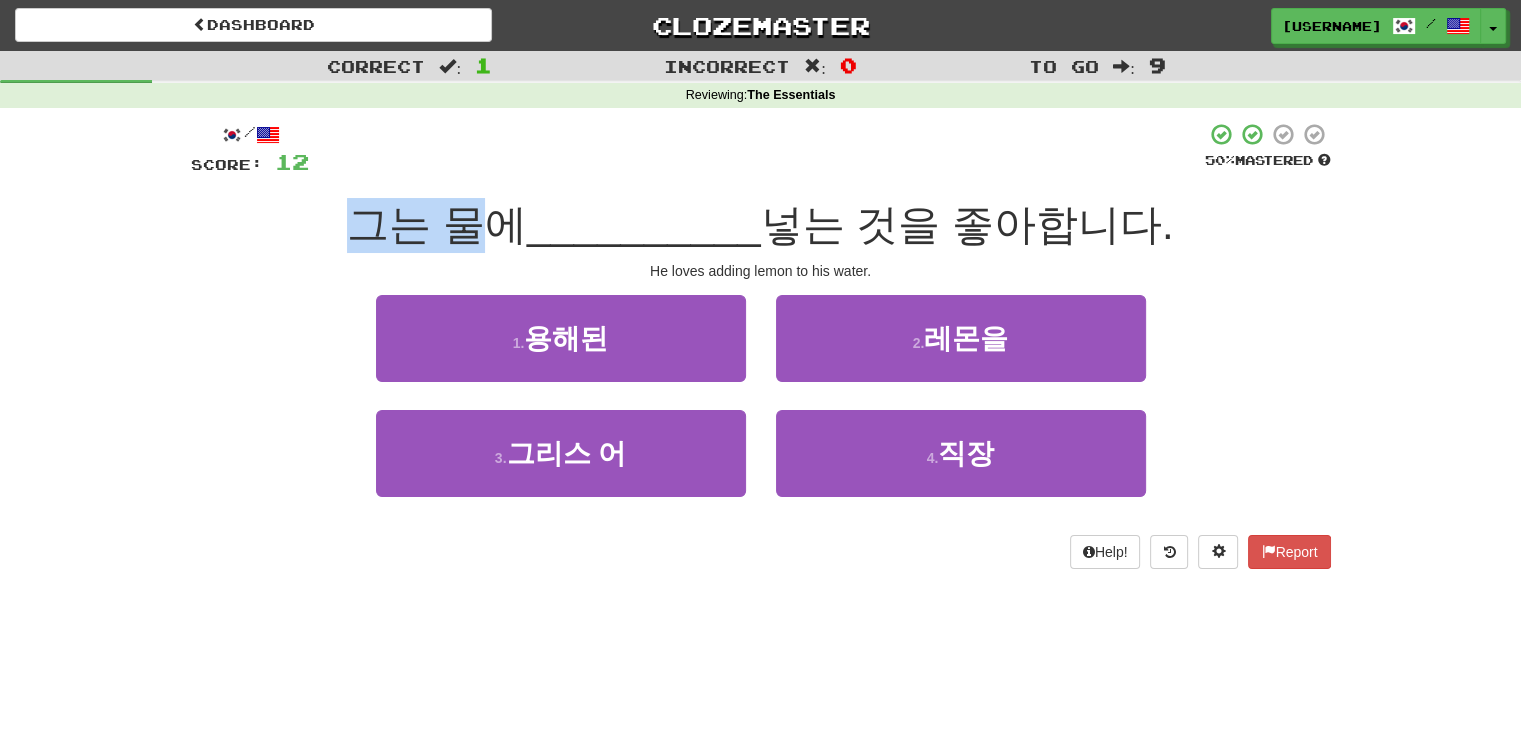 drag, startPoint x: 363, startPoint y: 233, endPoint x: 500, endPoint y: 238, distance: 137.09122 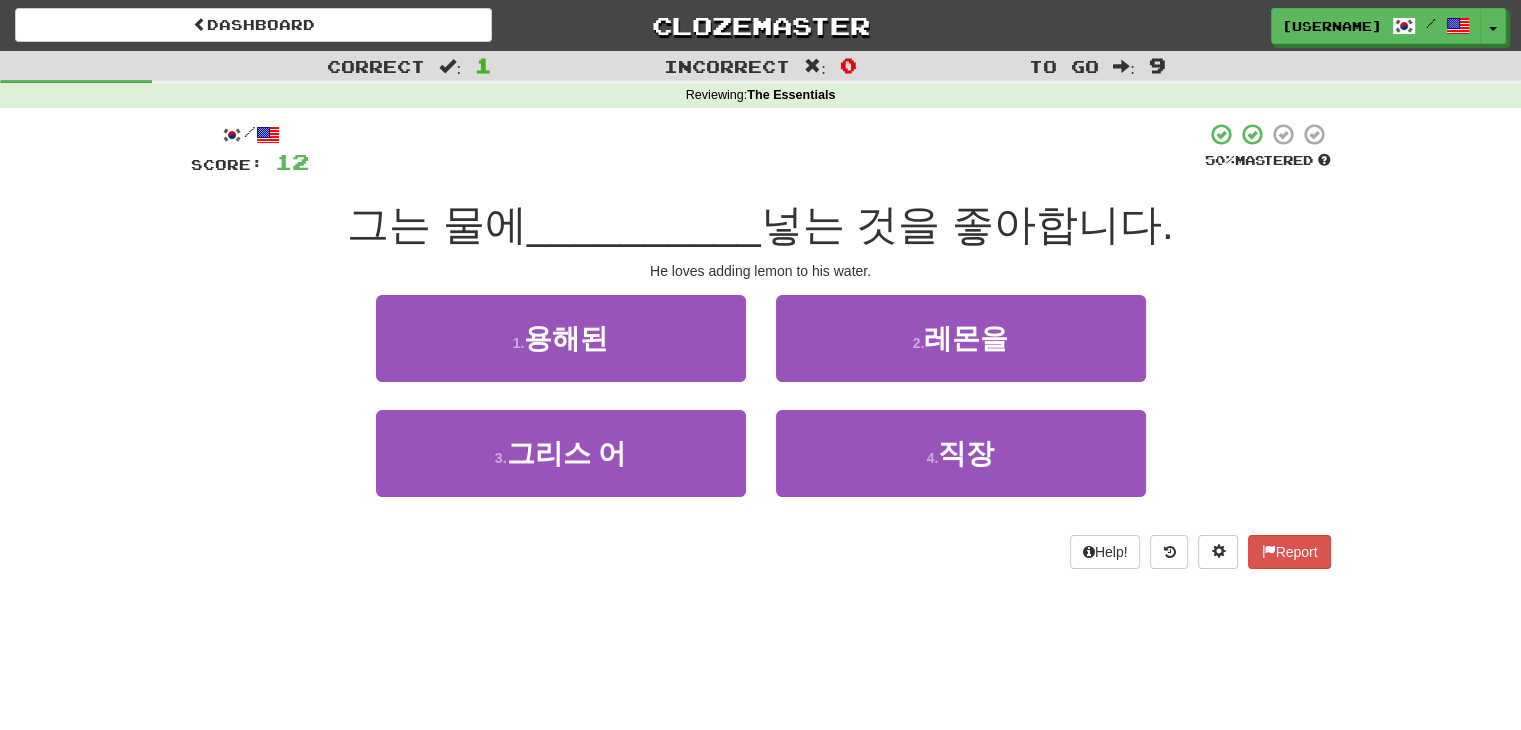 click on "Dashboard
Clozemaster
FrostyBush7379
/
Toggle Dropdown
Dashboard
Leaderboard
Activity Feed
Notifications
Profile
Discussions
한국어
/
English
Streak:
1
Review:
12
Daily Goal:  0 /100
Español
/
Português
Streak:
1
Review:
20
Daily Goal:  0 /100
Français
/
Português
Streak:
1
Review:
50
Daily Goal:  0 /100
Languages
Account
Logout
FrostyBush7379
/
Toggle Dropdown
Dashboard
Leaderboard
Activity Feed
Notifications
Profile
Discussions
한국어
/
English
Streak:
1
Review:
12
Daily Goal:  0 /100
Español
/
Português
Streak:
1
Review:
20" at bounding box center (760, 365) 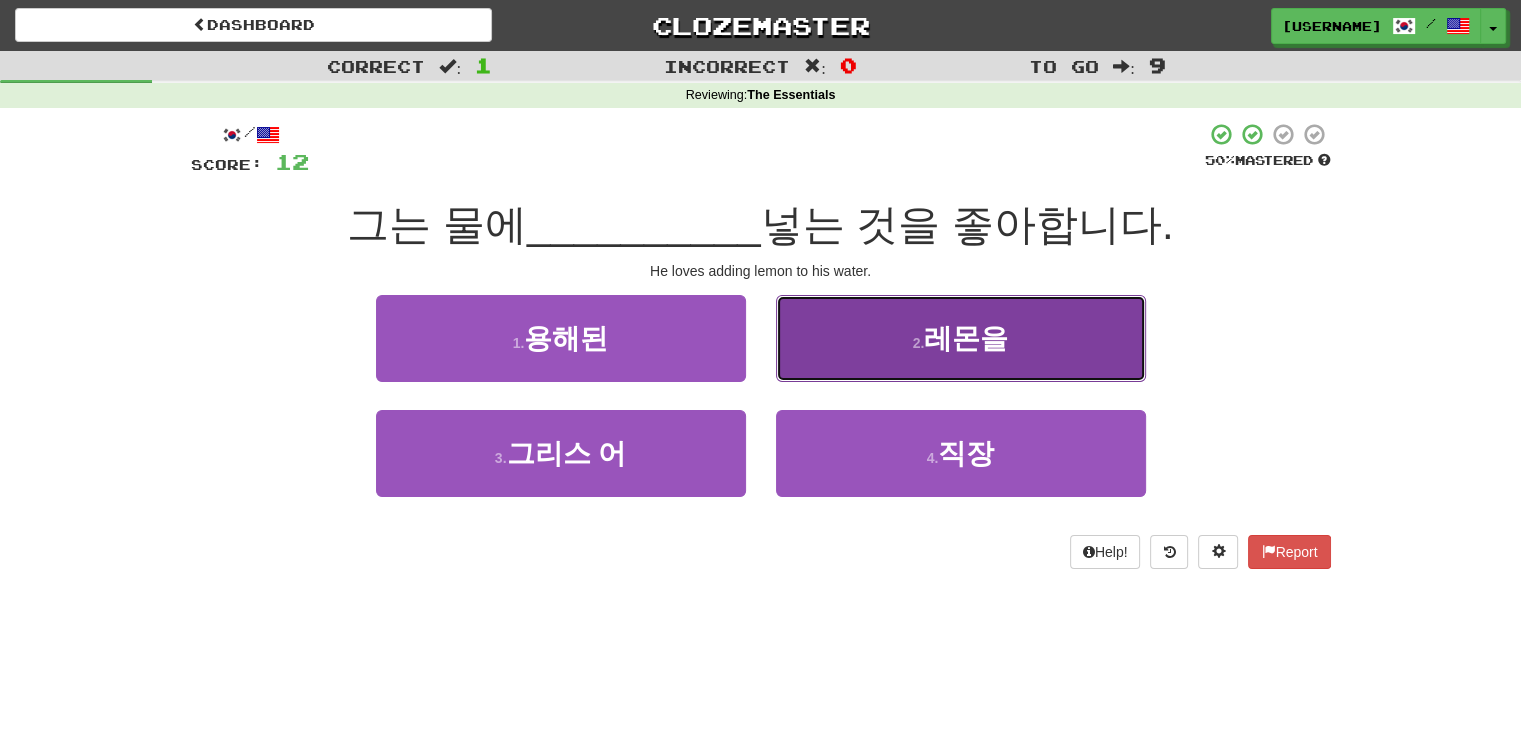 click on "2 .  레몬을" at bounding box center [961, 338] 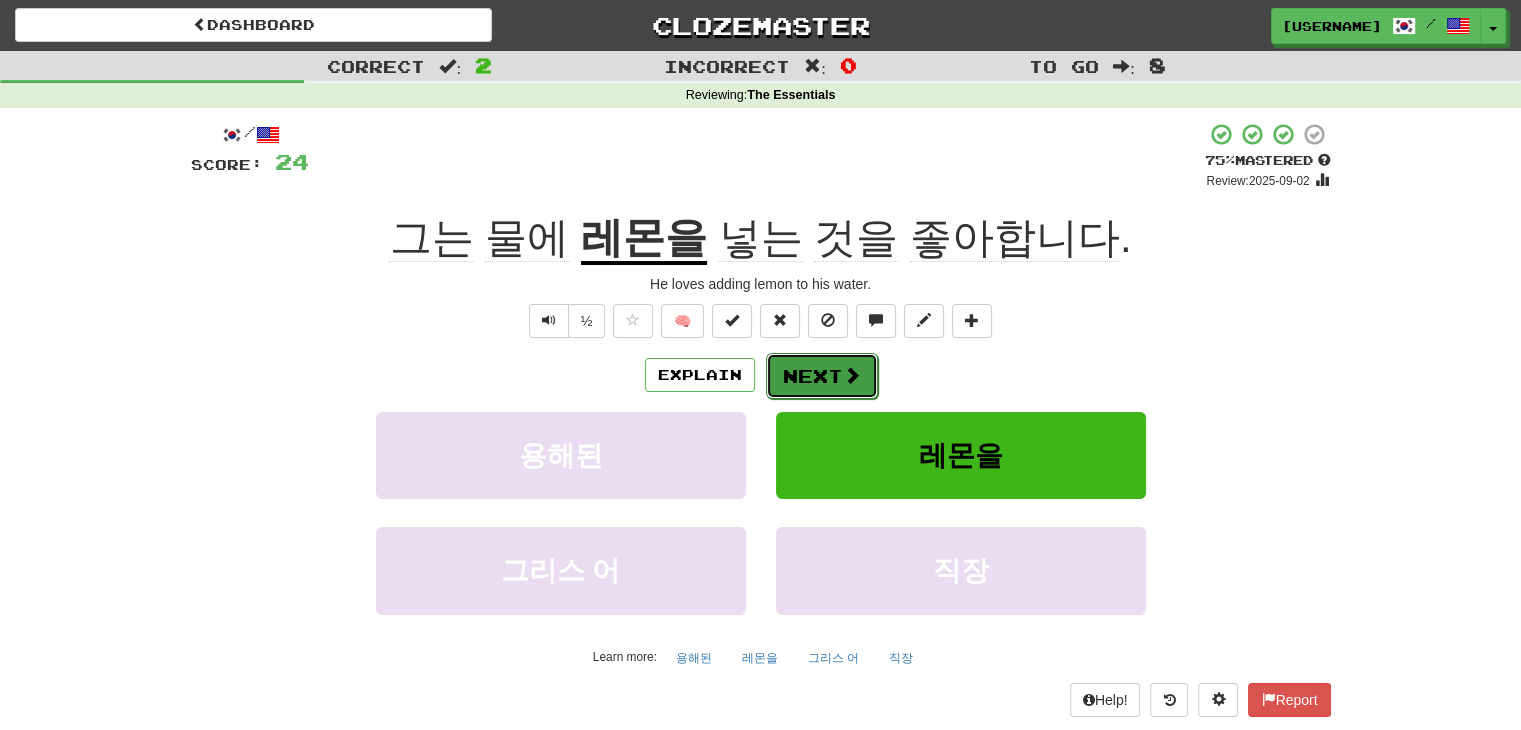 click on "Next" at bounding box center [822, 376] 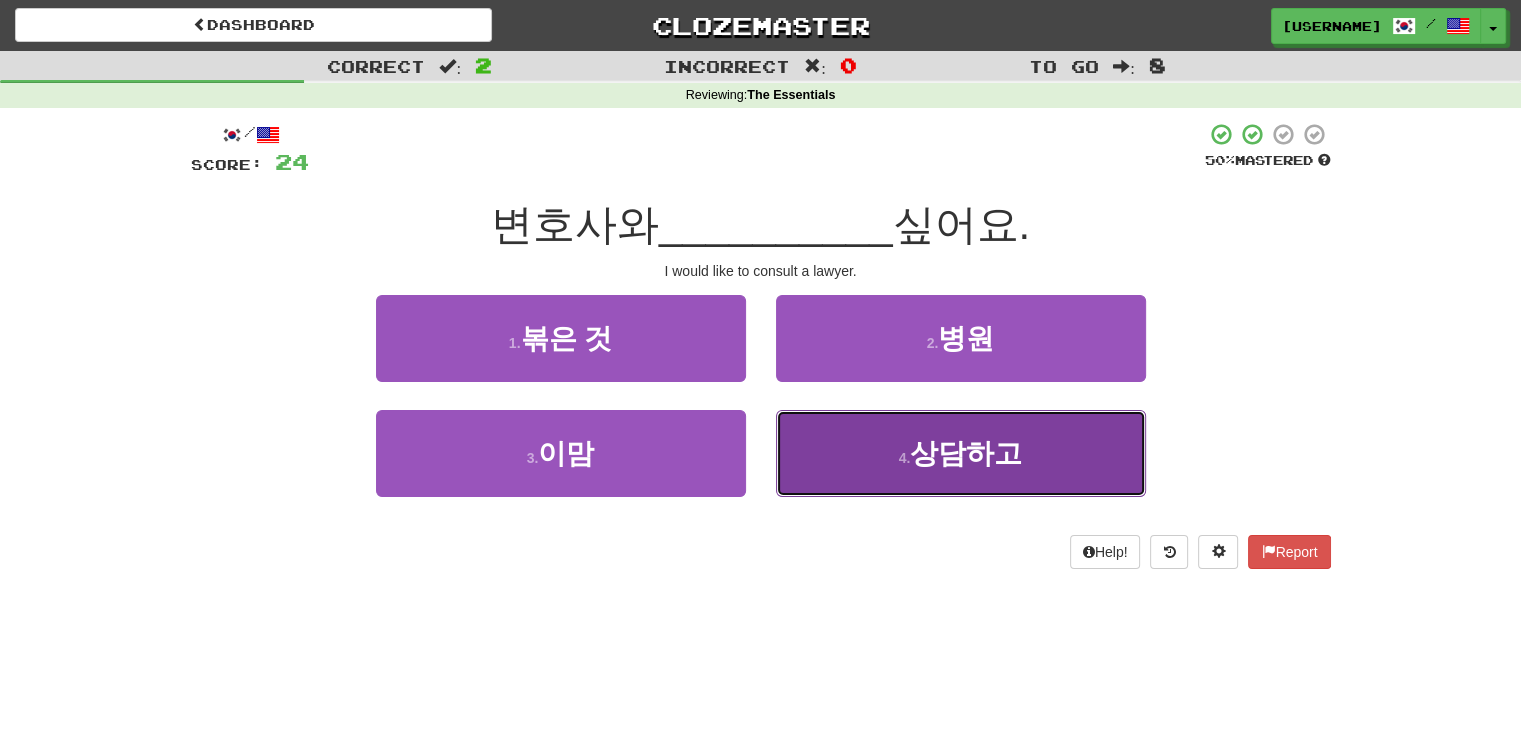 click on "4 .  상담하고" at bounding box center [961, 453] 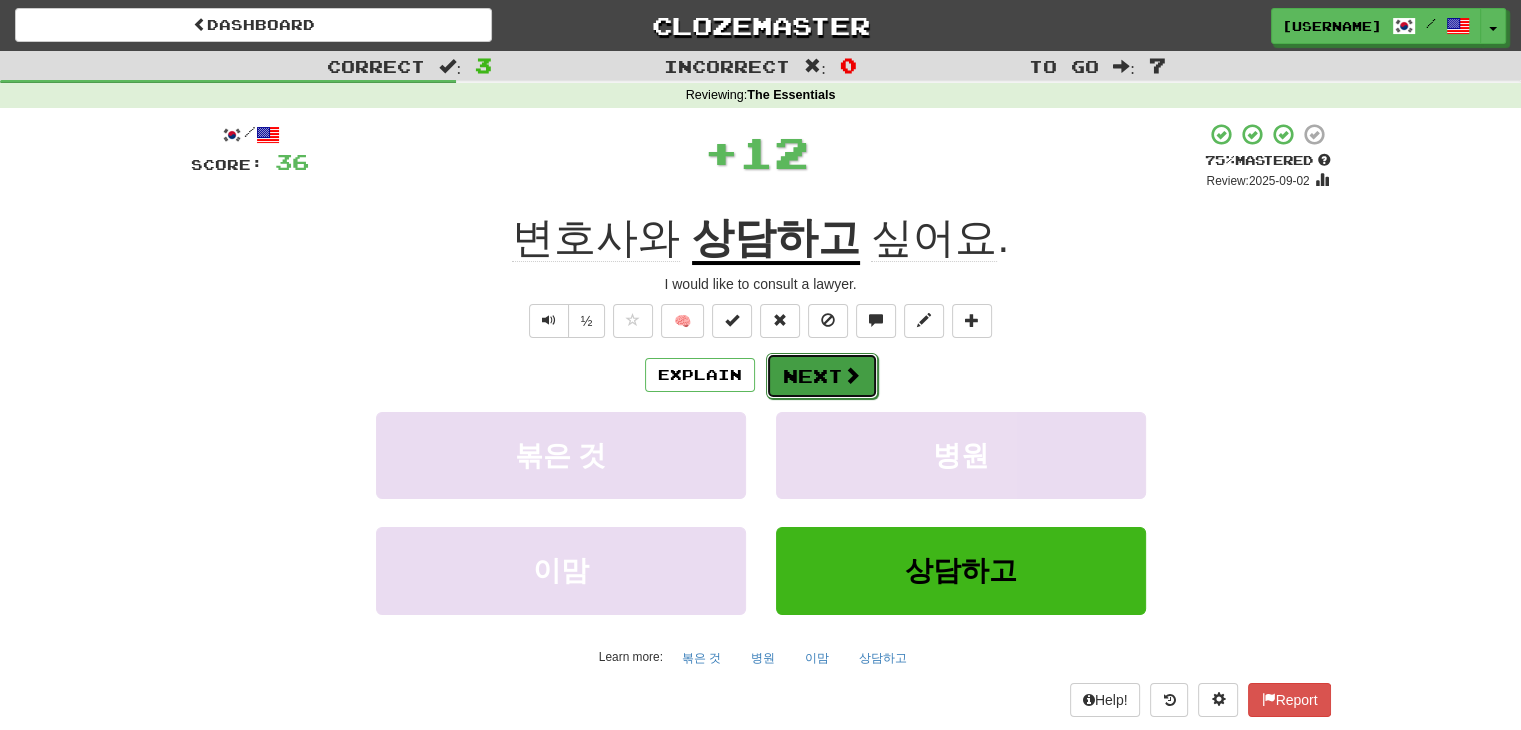 click on "Next" at bounding box center (822, 376) 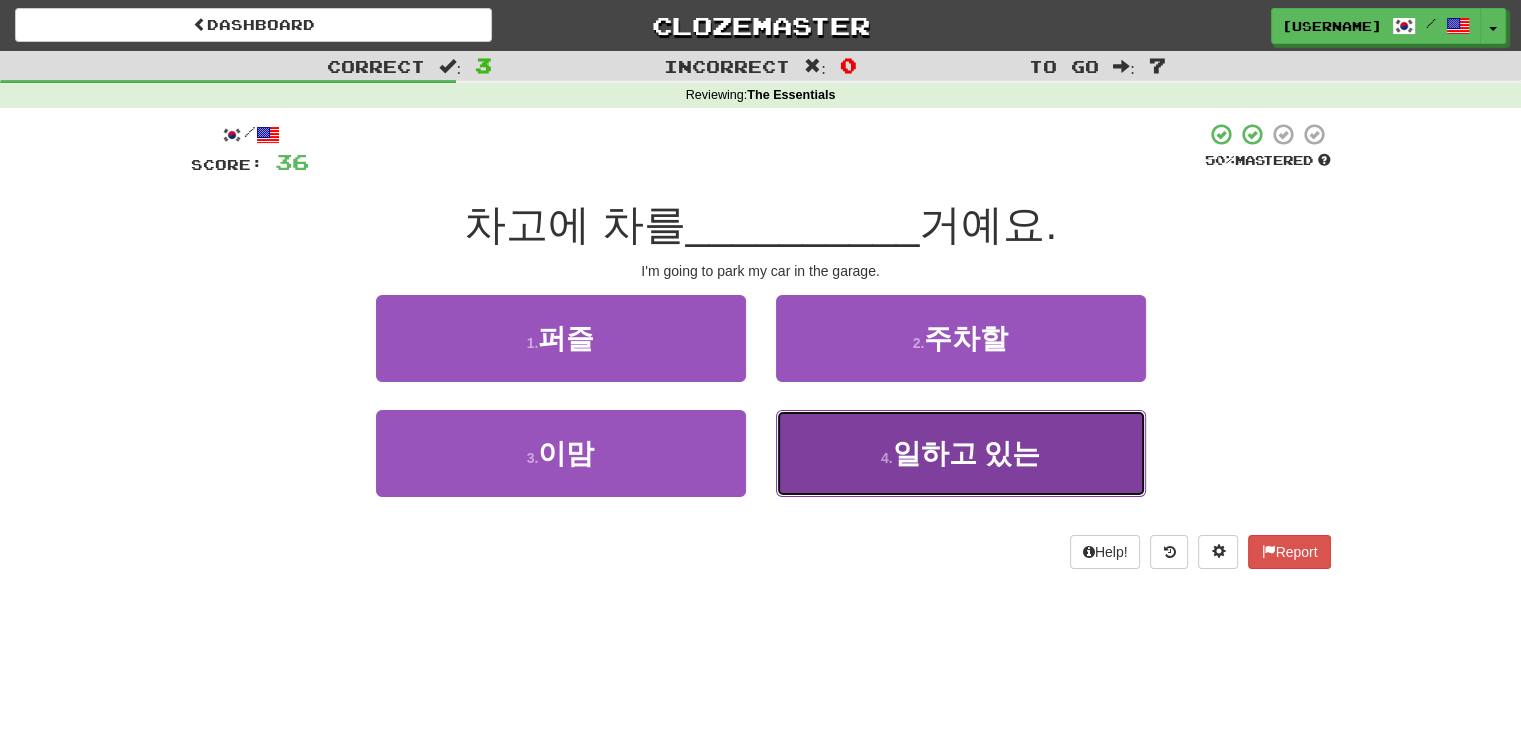 click on "4 .  일하고 있는" at bounding box center [961, 453] 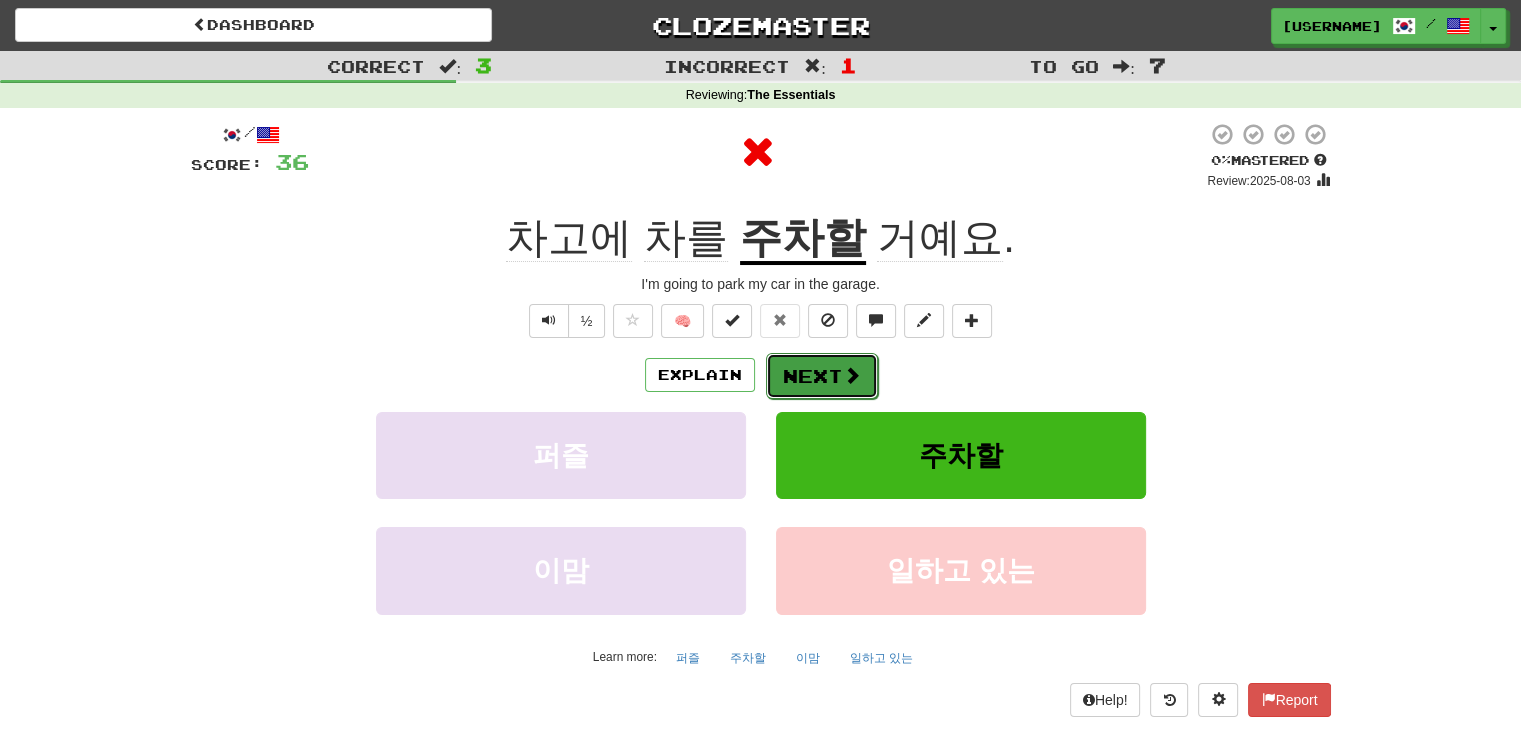 click on "Next" at bounding box center [822, 376] 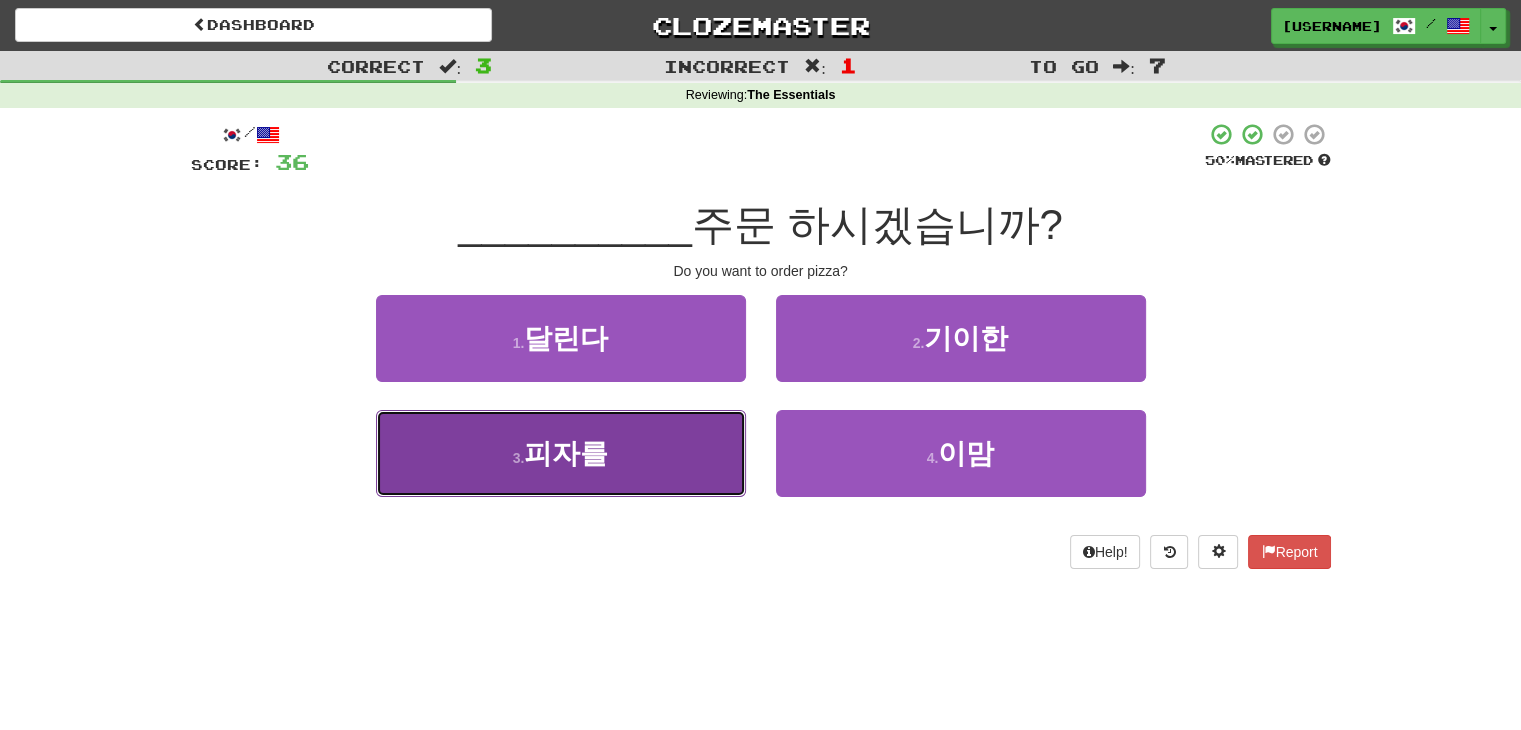 click on "3 .  피자를" at bounding box center [561, 453] 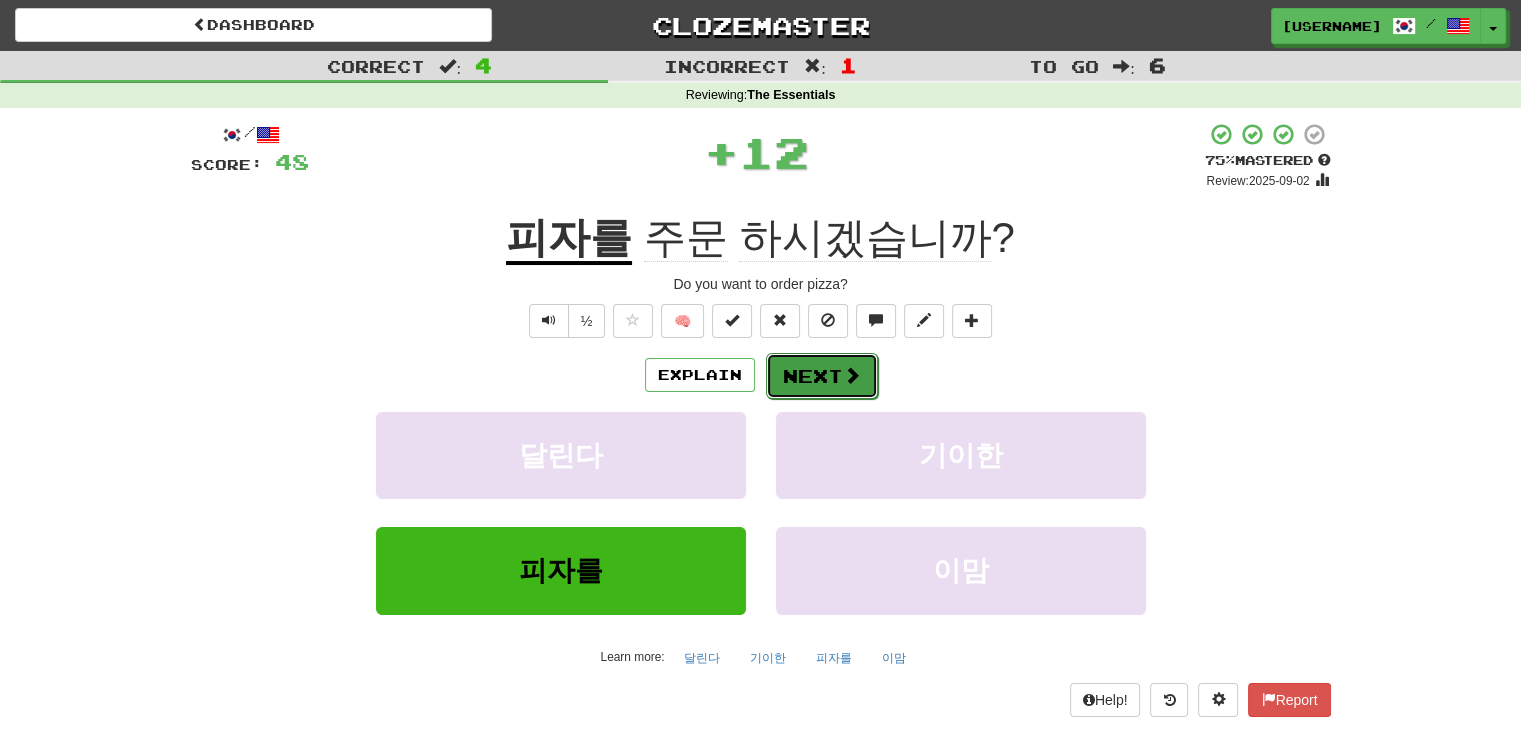 click on "Next" at bounding box center (822, 376) 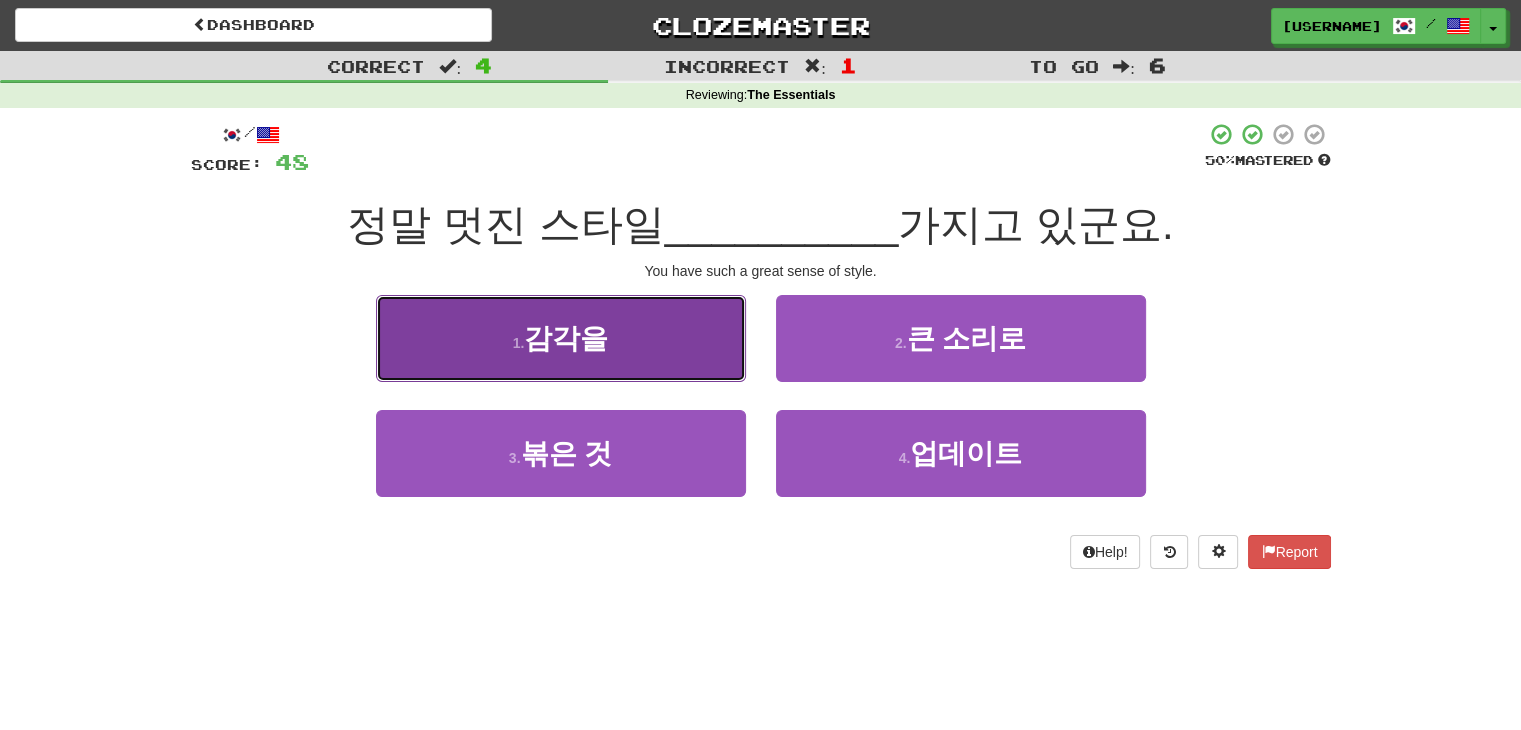 click on "1 .  감각을" at bounding box center (561, 338) 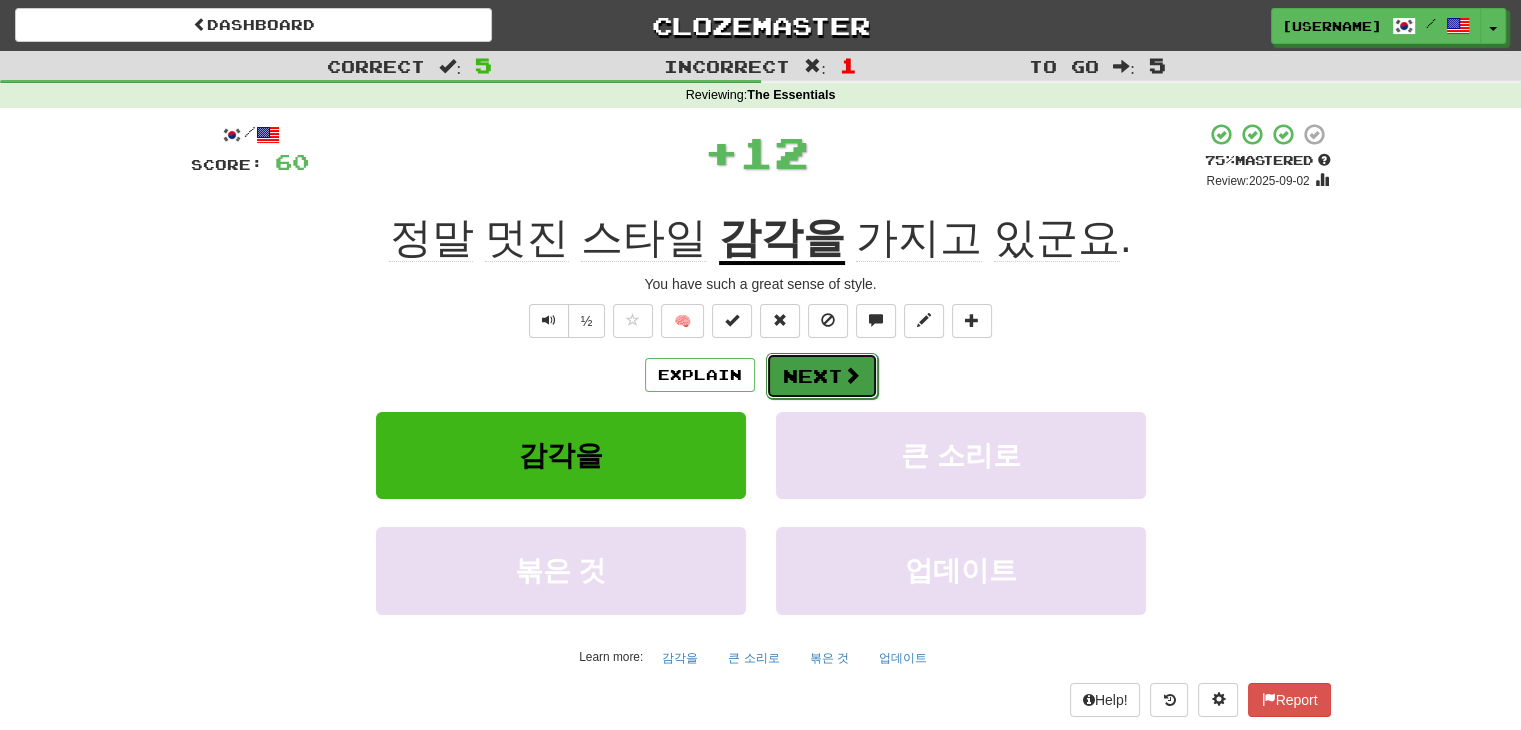click at bounding box center (852, 375) 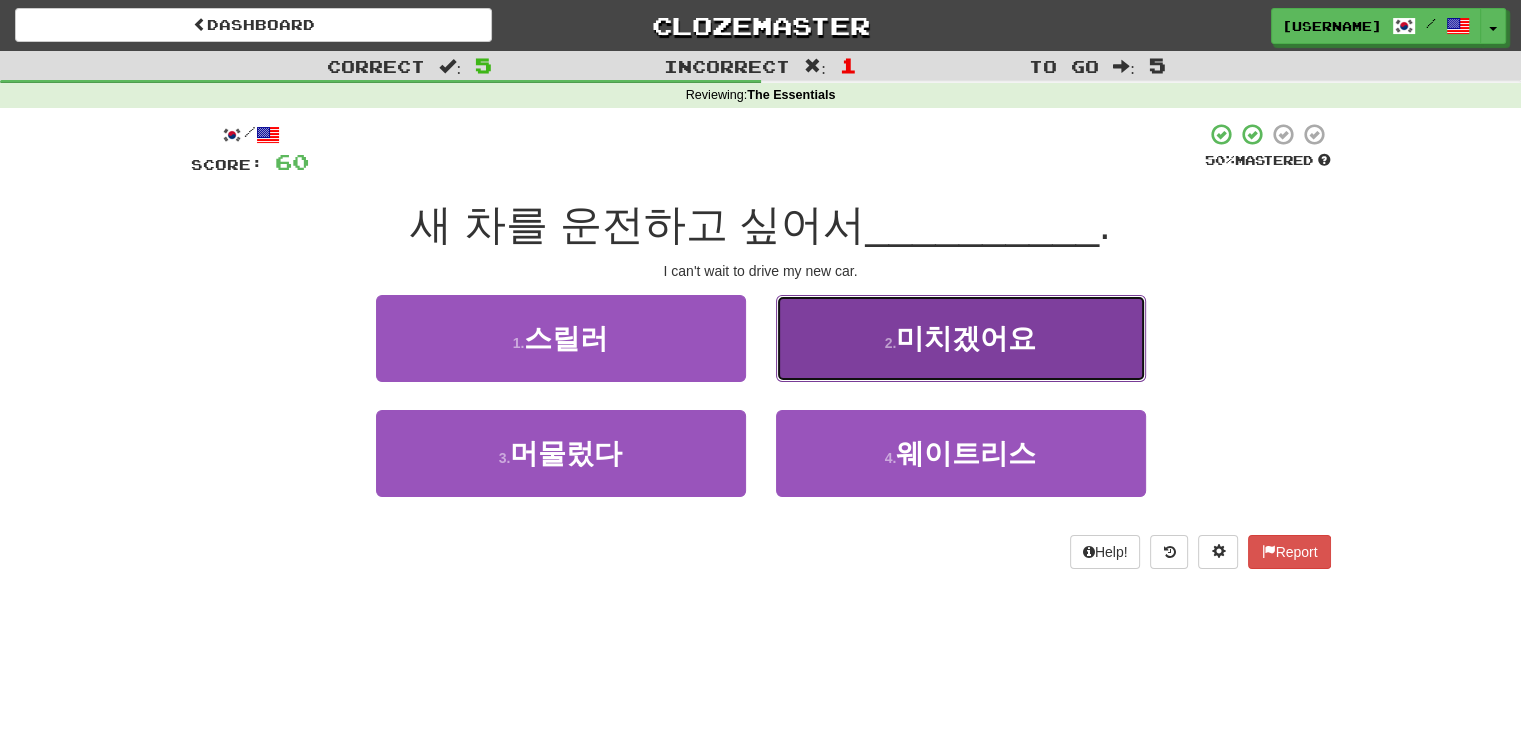 click on "2 .  미치겠어요" at bounding box center [961, 338] 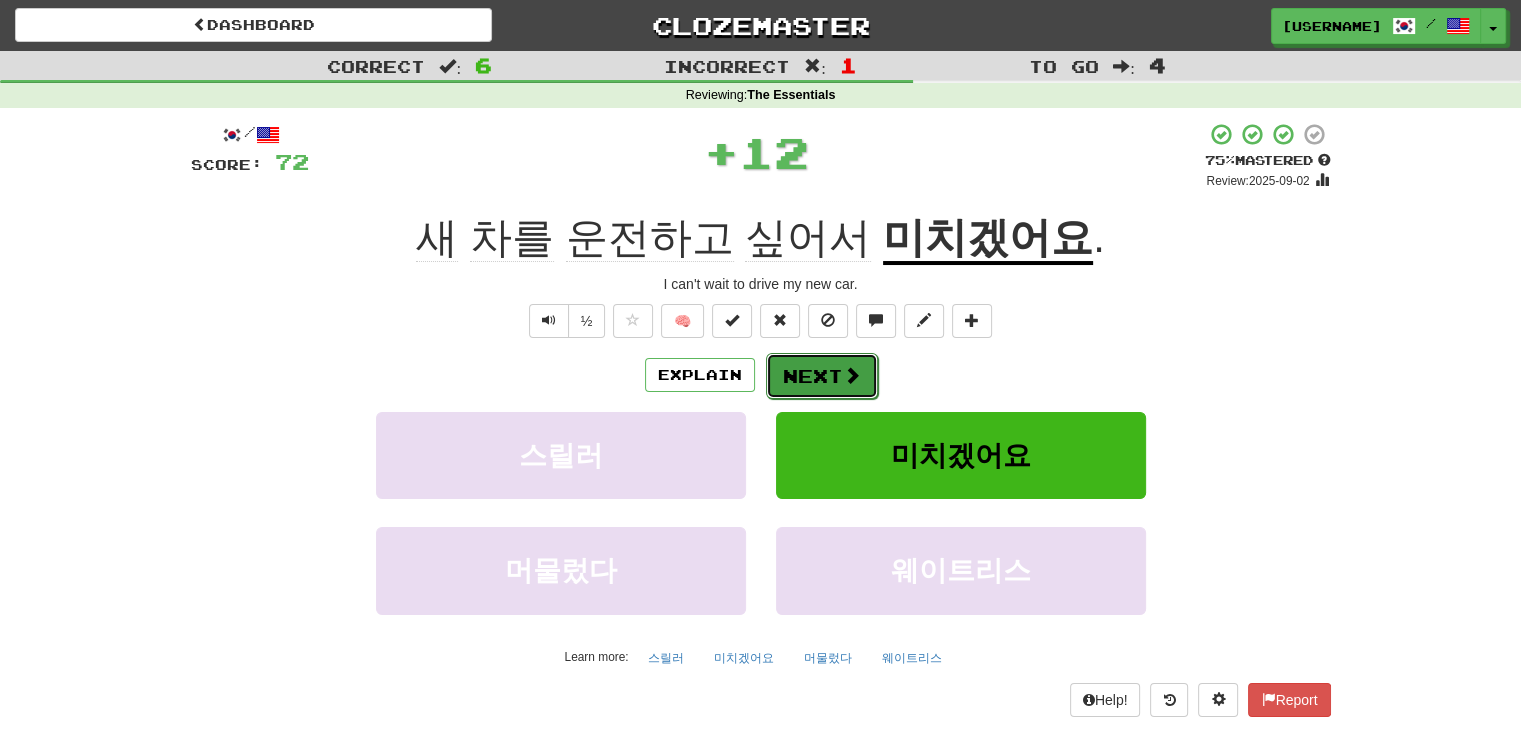 click on "Next" at bounding box center (822, 376) 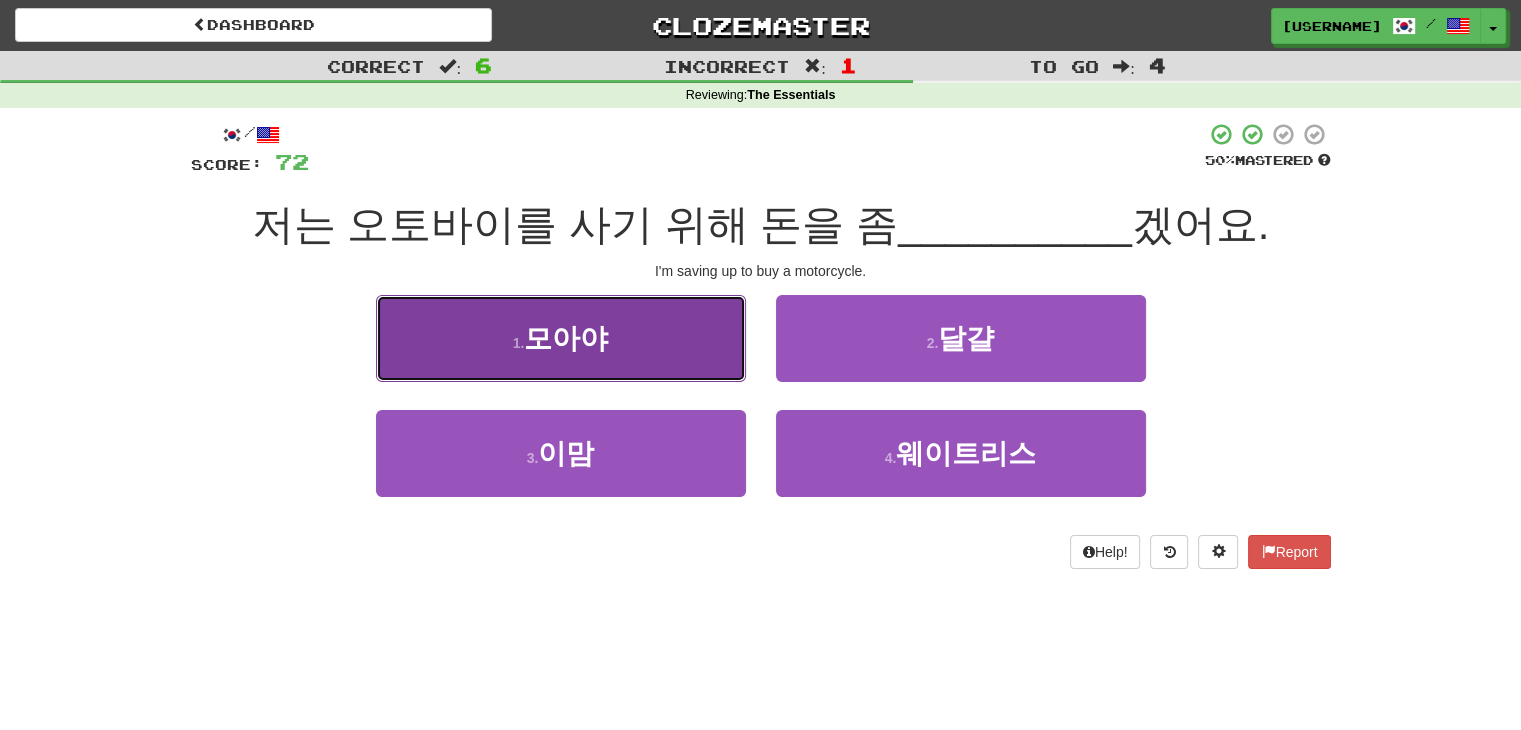 click on "1 .  모아야" at bounding box center (561, 338) 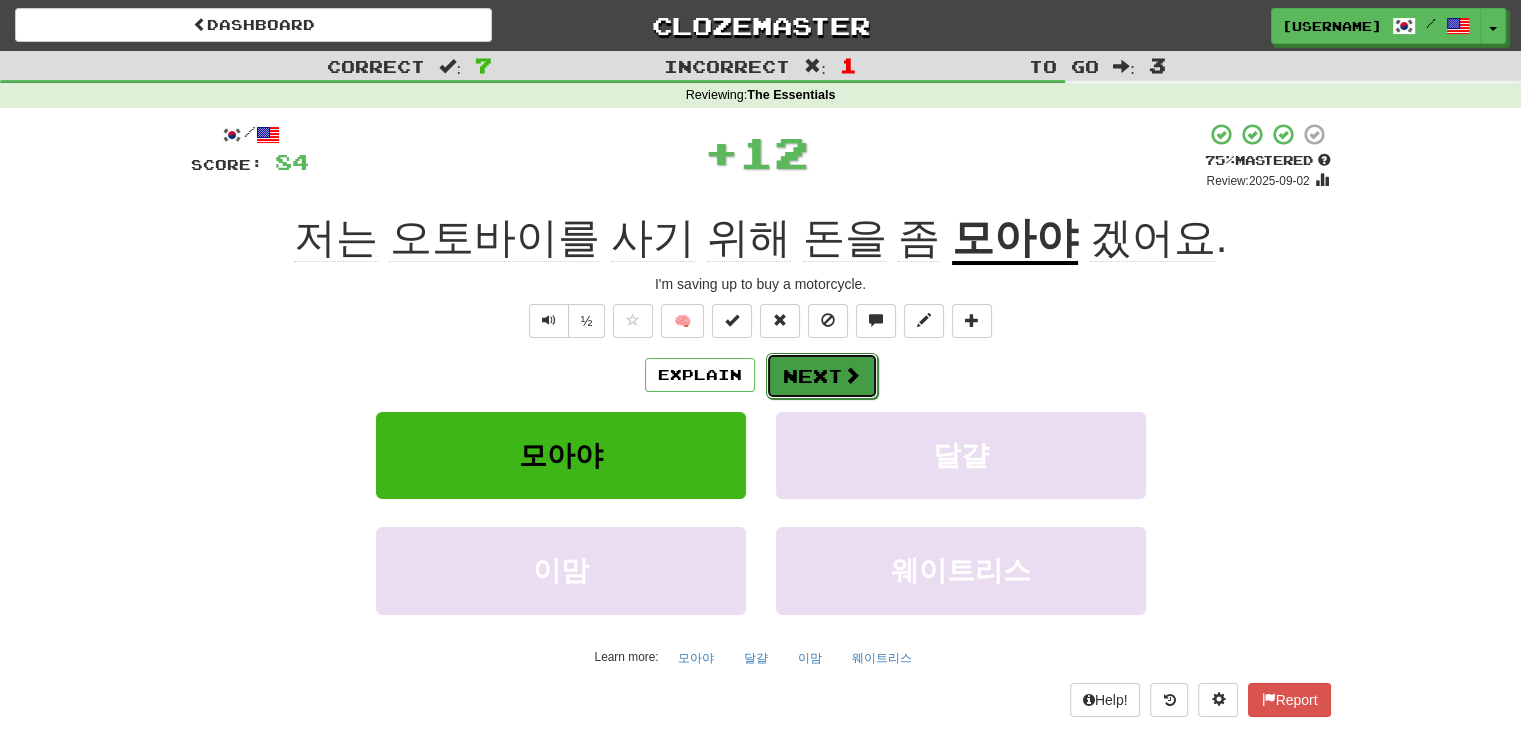 click on "Next" at bounding box center (822, 376) 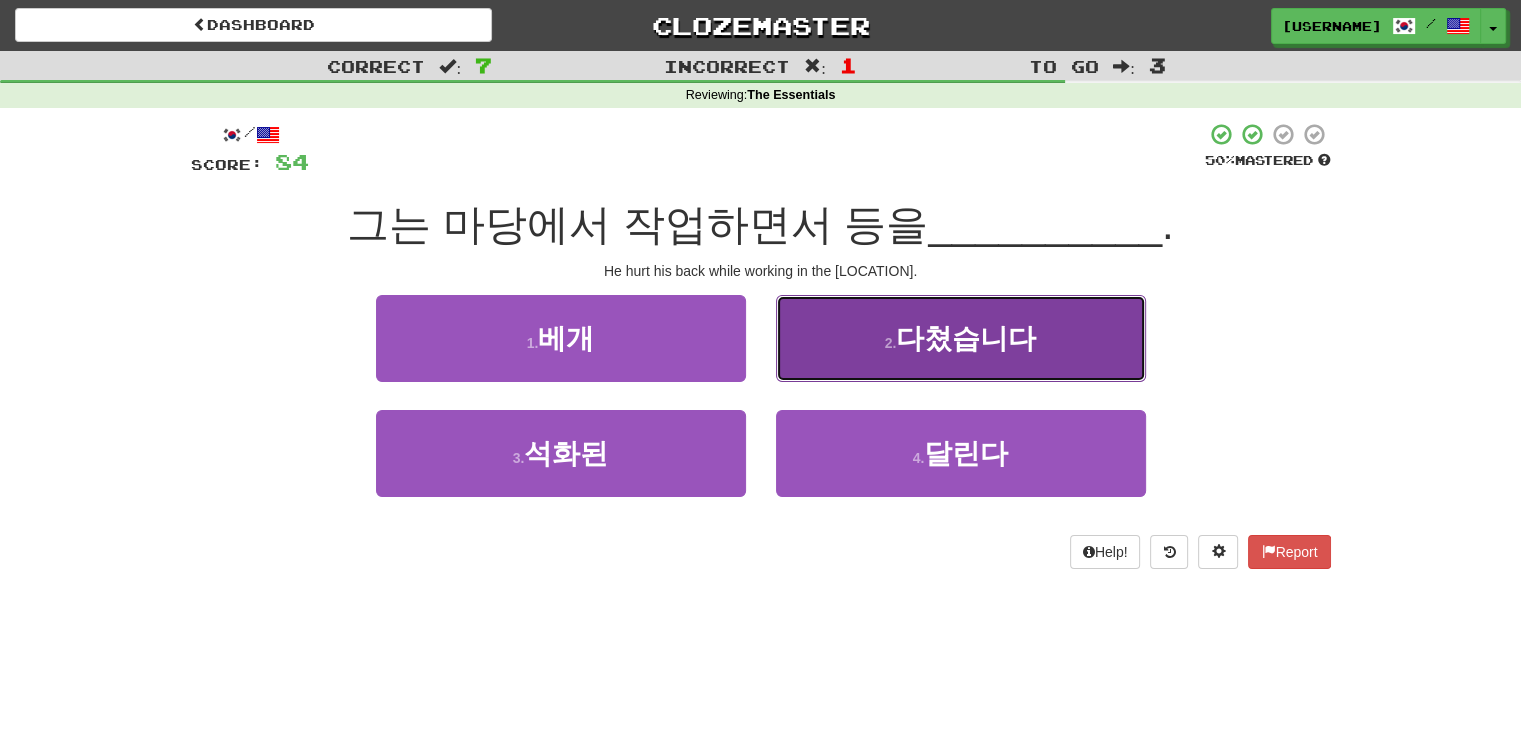 click on "2 .  다쳤습니다" at bounding box center [961, 338] 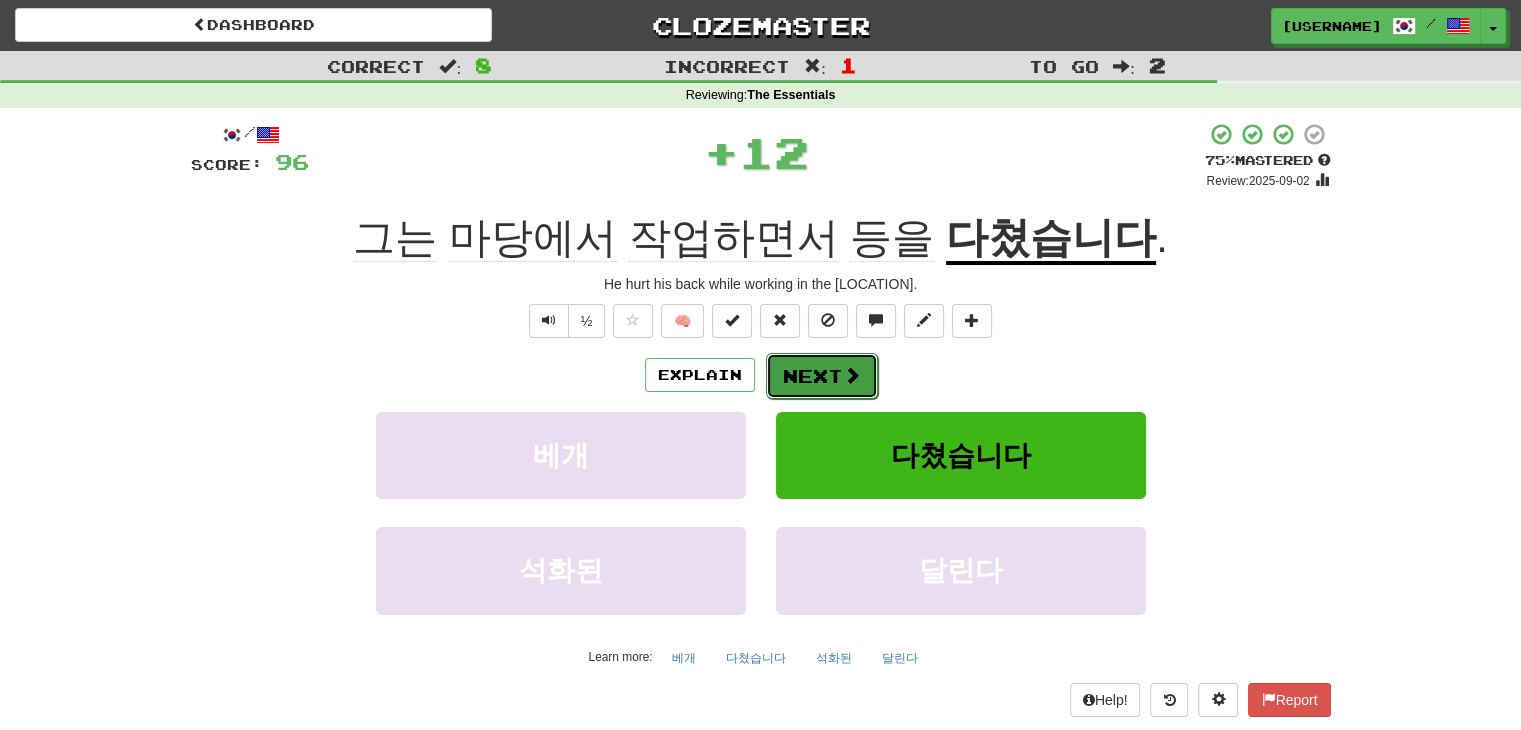 click on "Next" at bounding box center [822, 376] 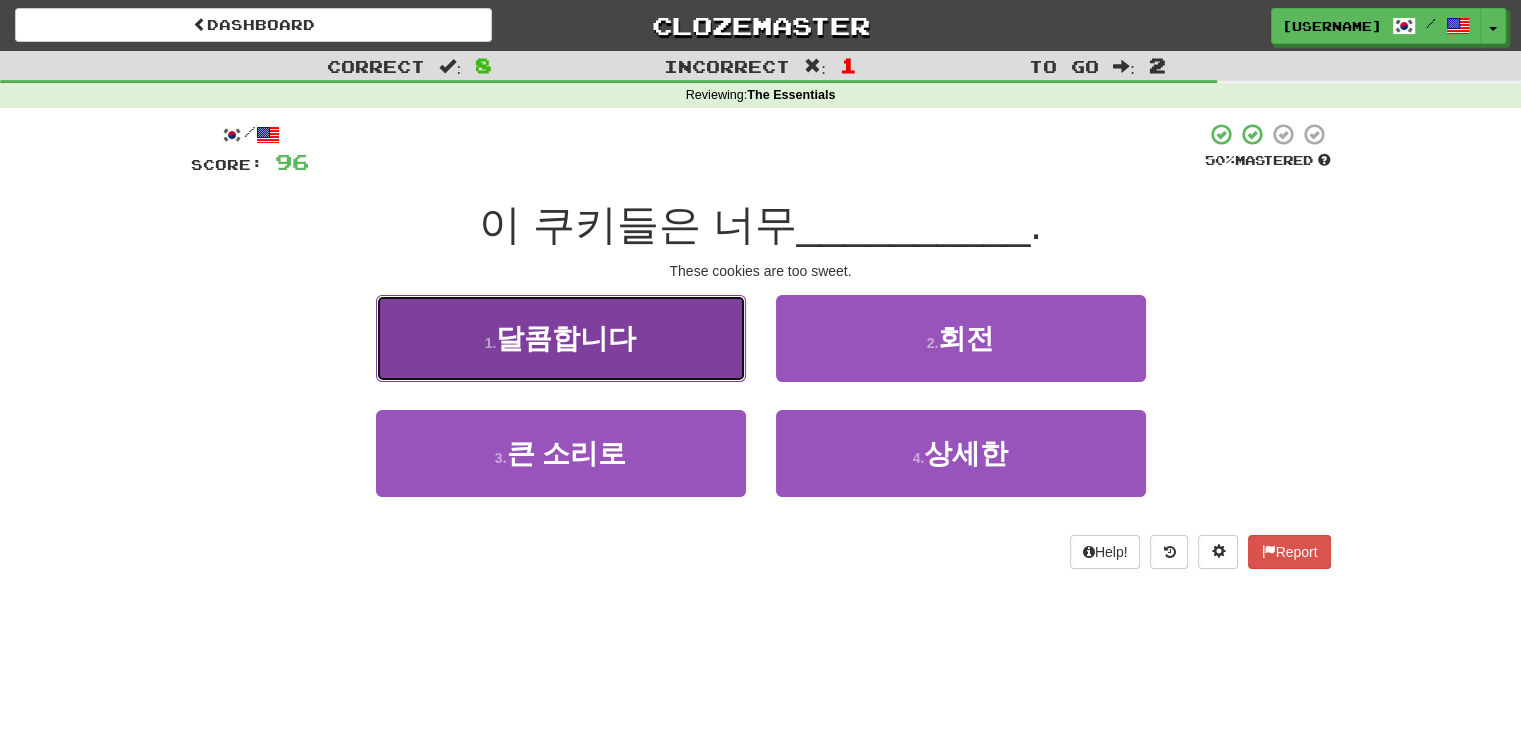 click on "달콤합니다" at bounding box center (566, 338) 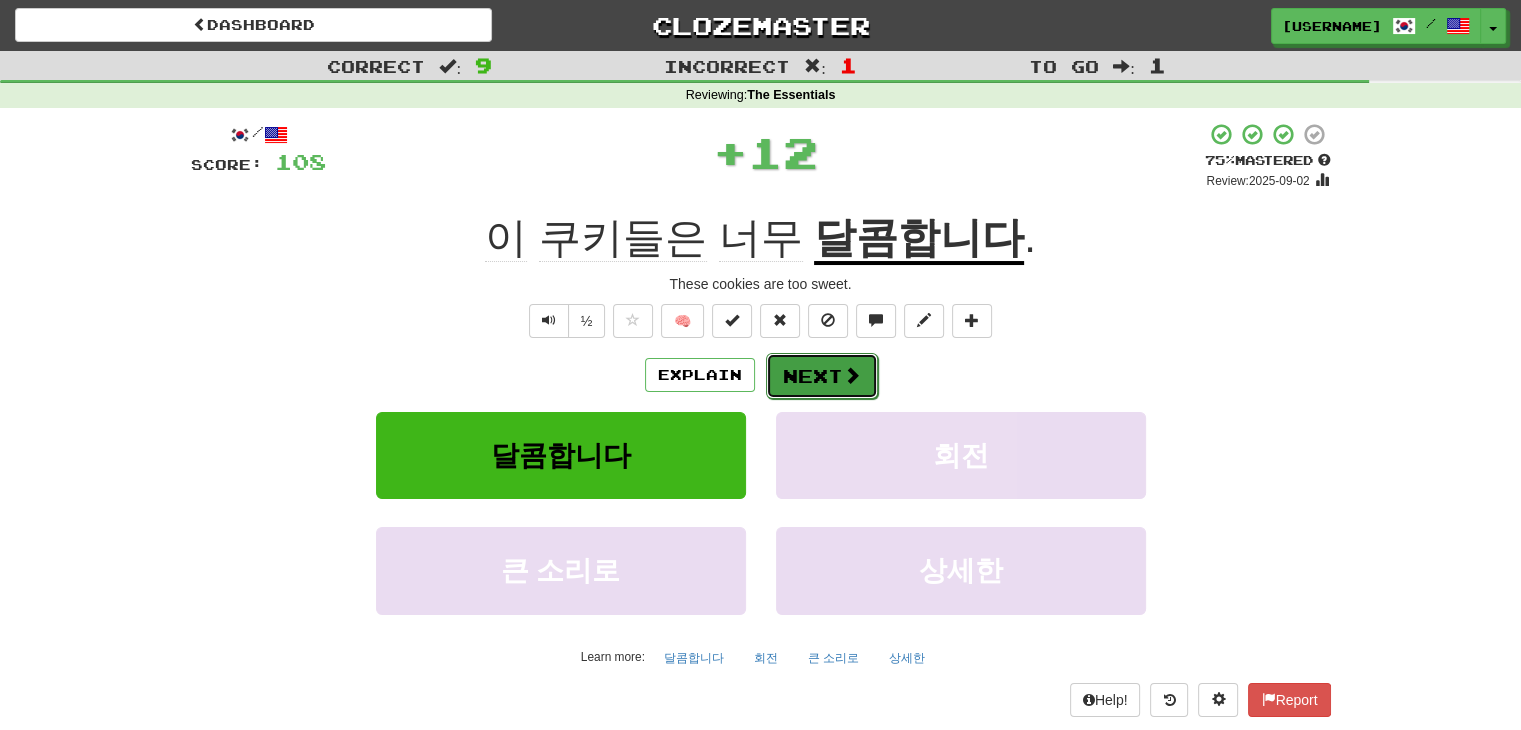 click on "Next" at bounding box center (822, 376) 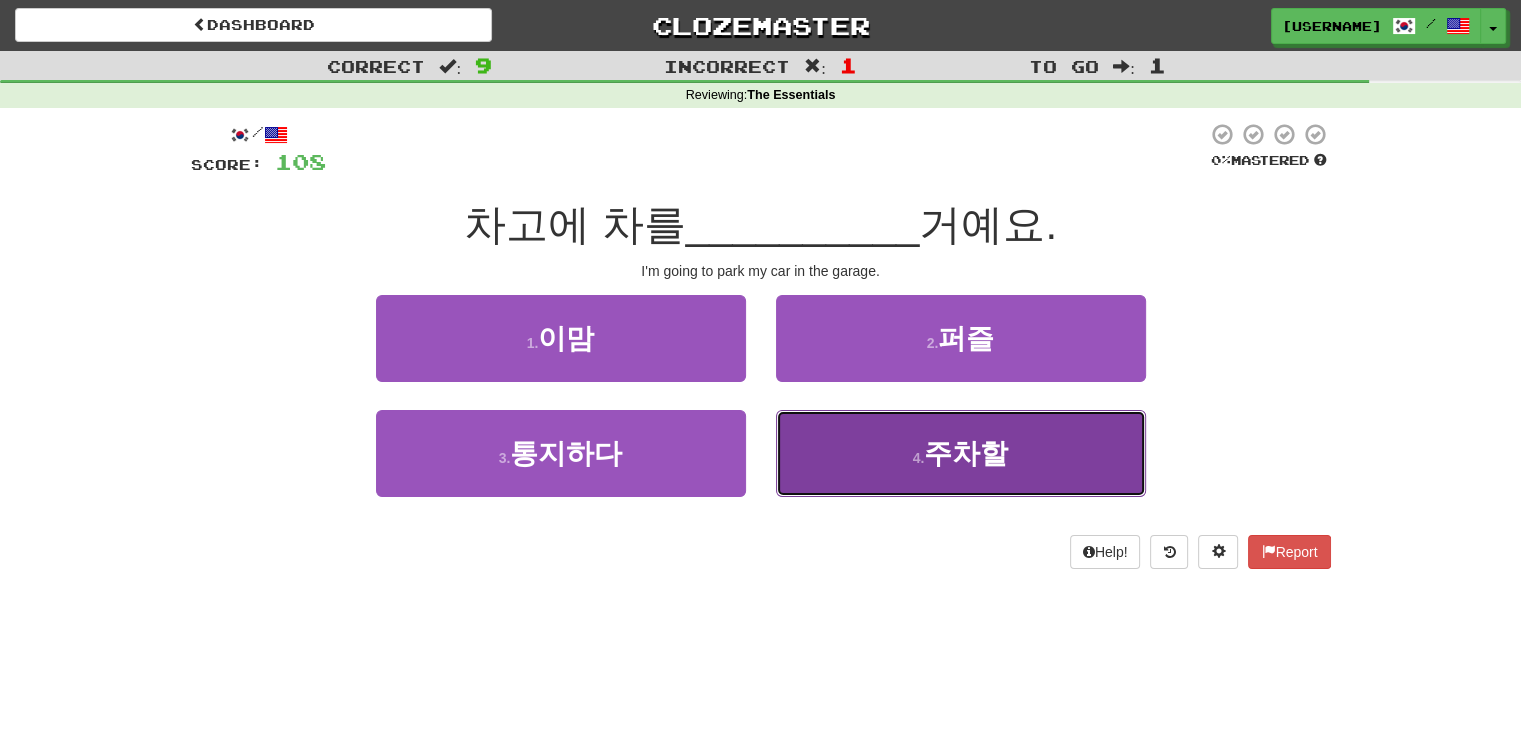 click on "4 .  주차할" at bounding box center (961, 453) 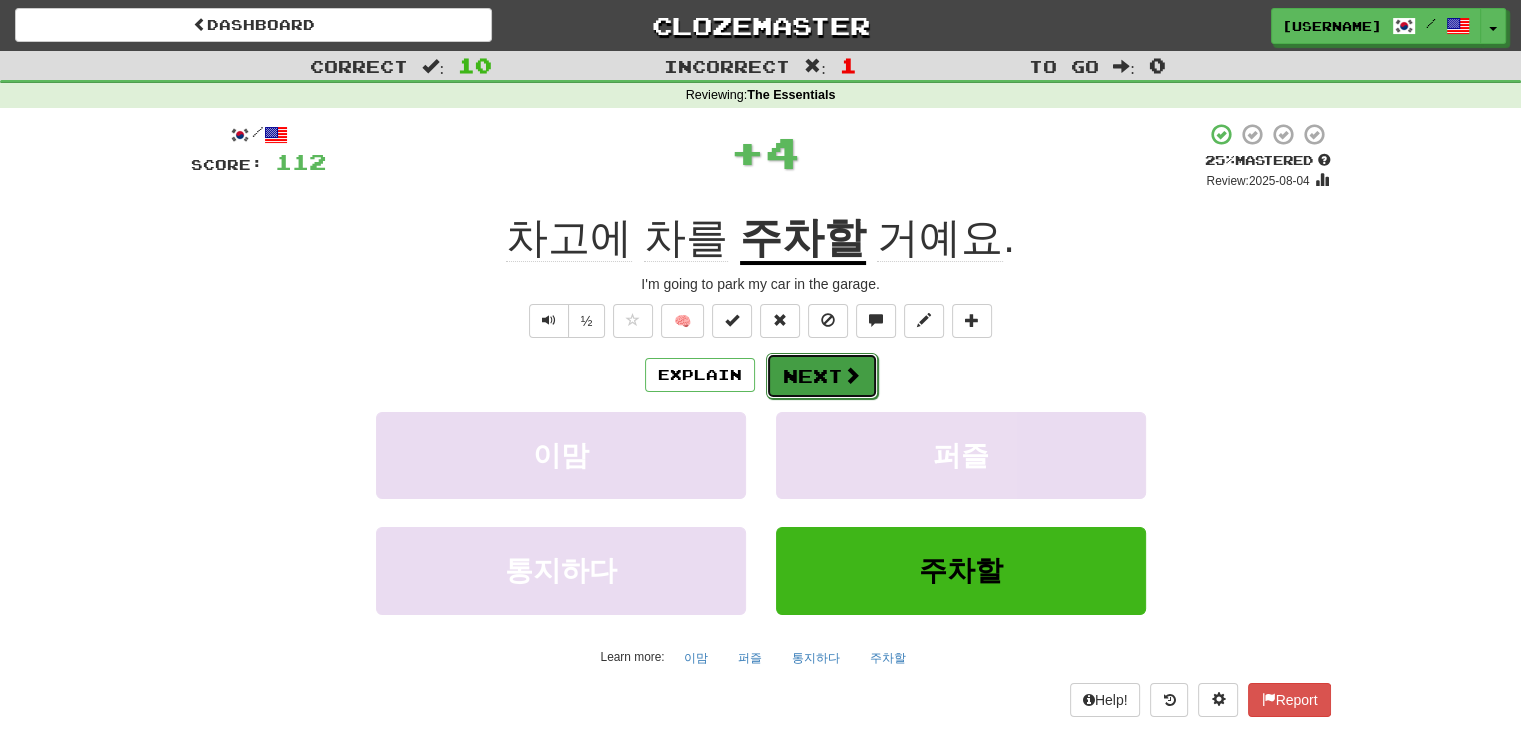 click on "Next" at bounding box center (822, 376) 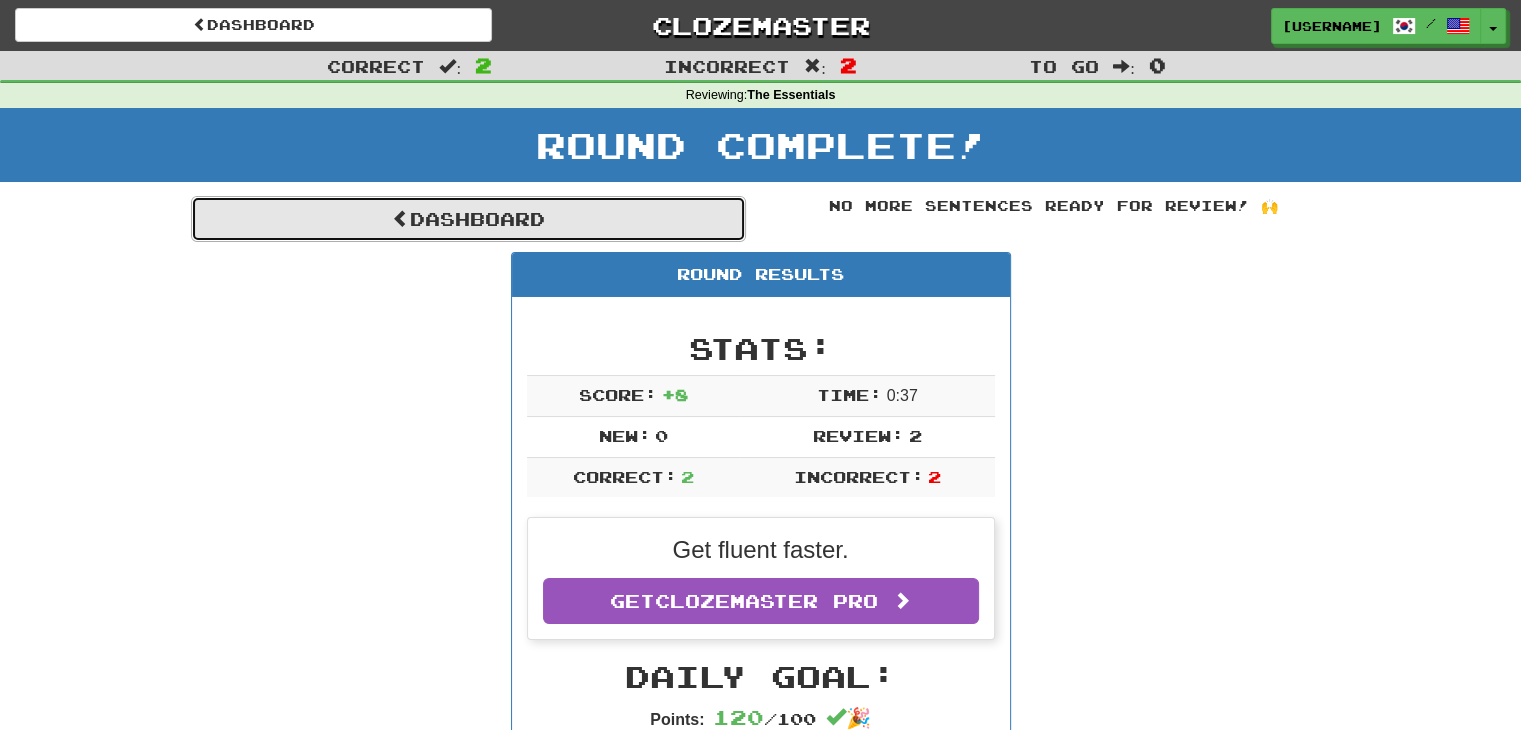 click on "Dashboard" at bounding box center (468, 219) 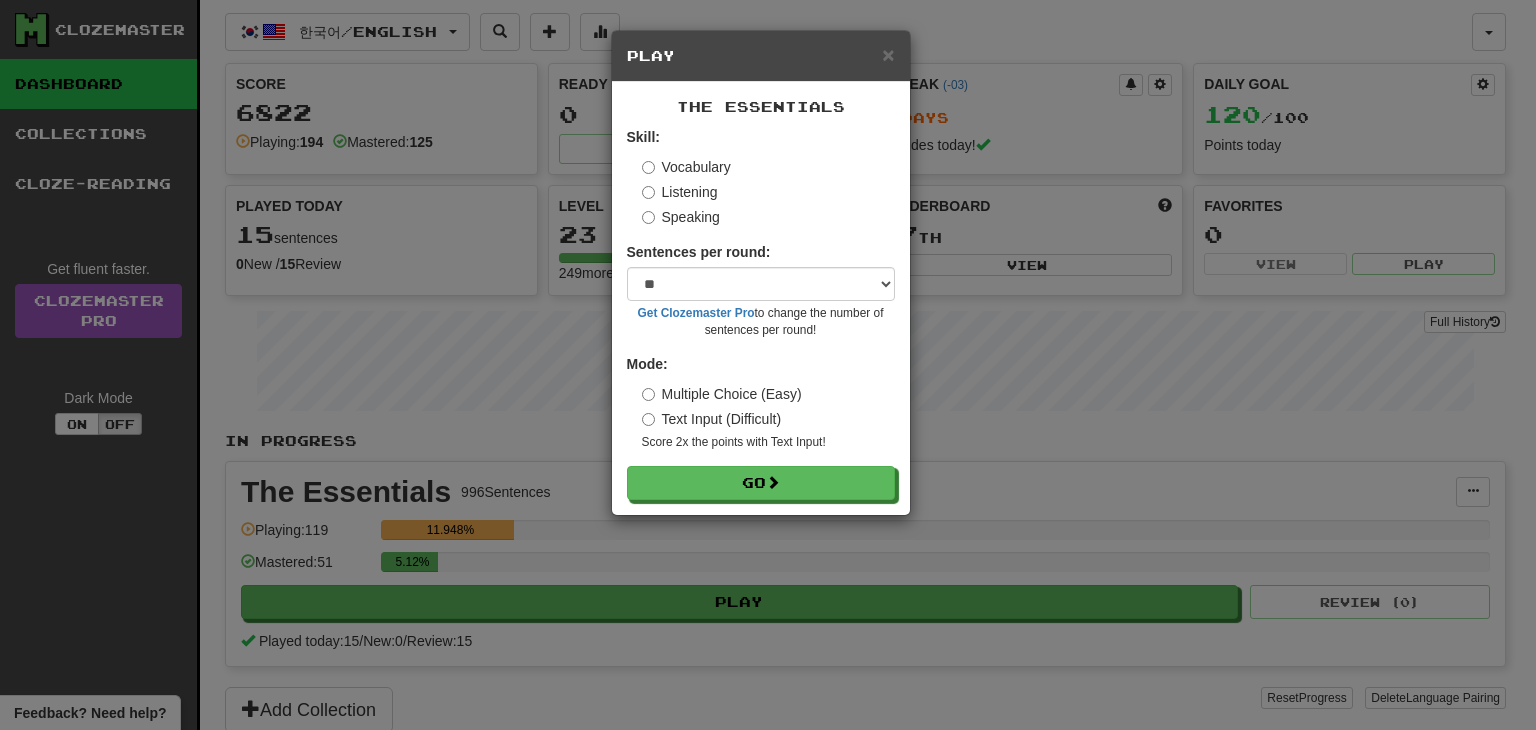 select on "**" 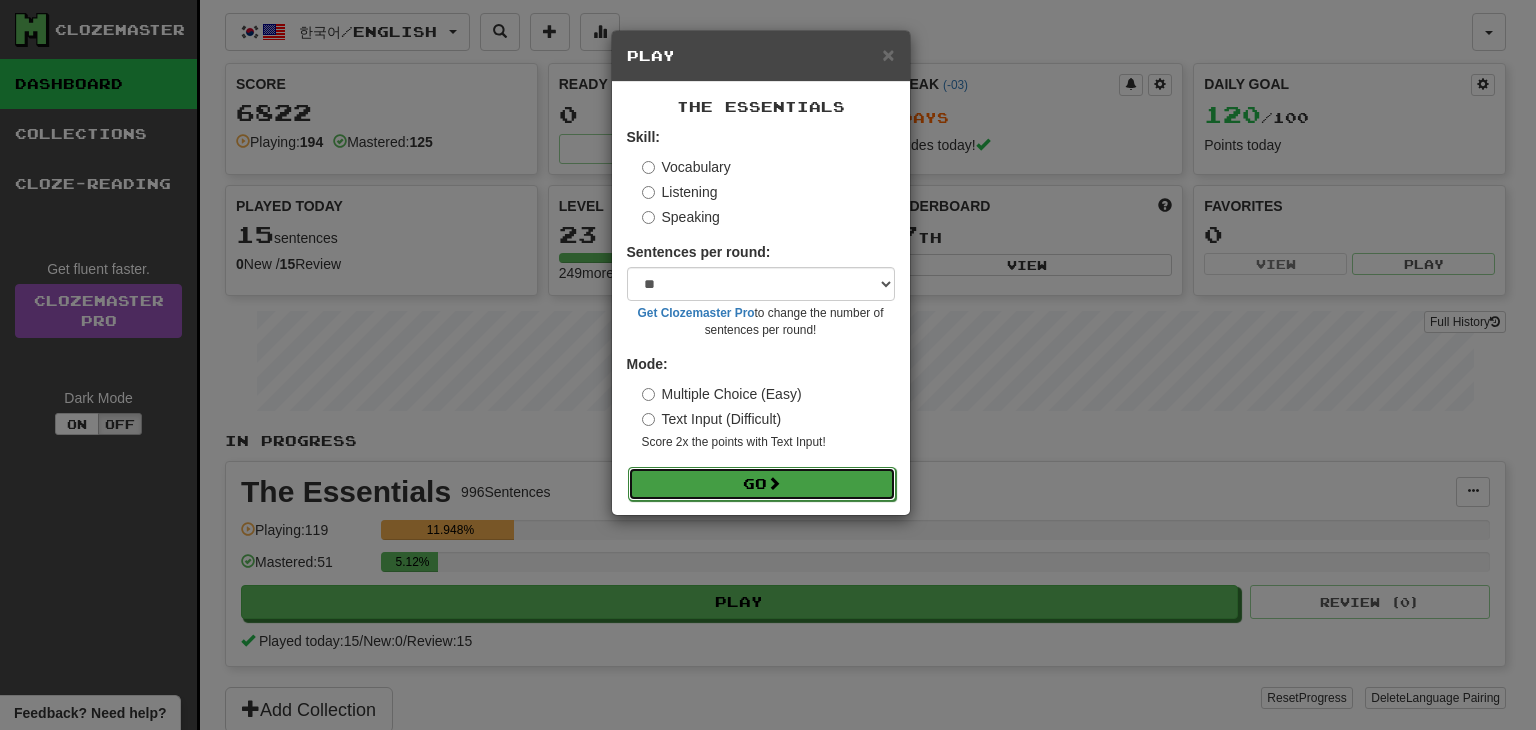 click on "Go" at bounding box center [762, 484] 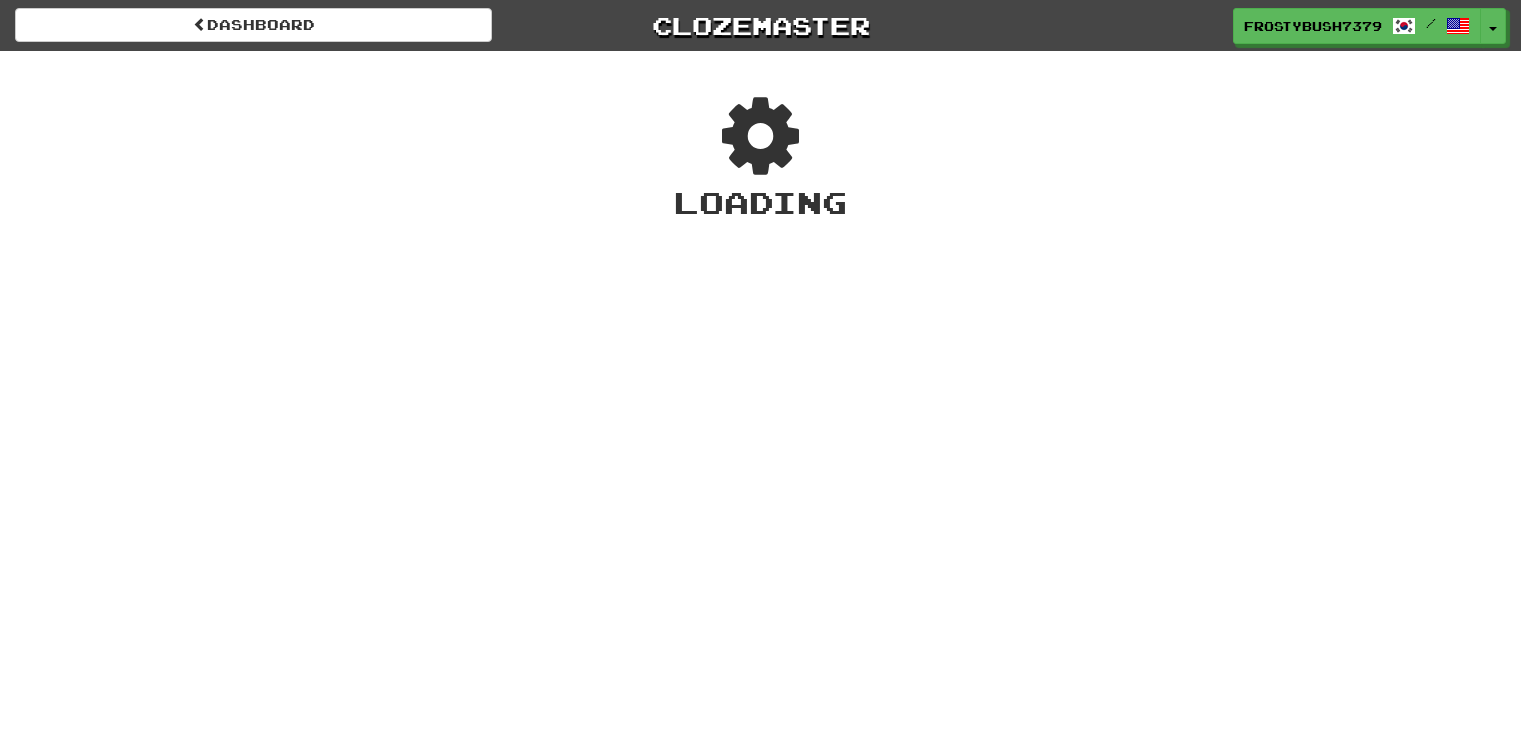 scroll, scrollTop: 0, scrollLeft: 0, axis: both 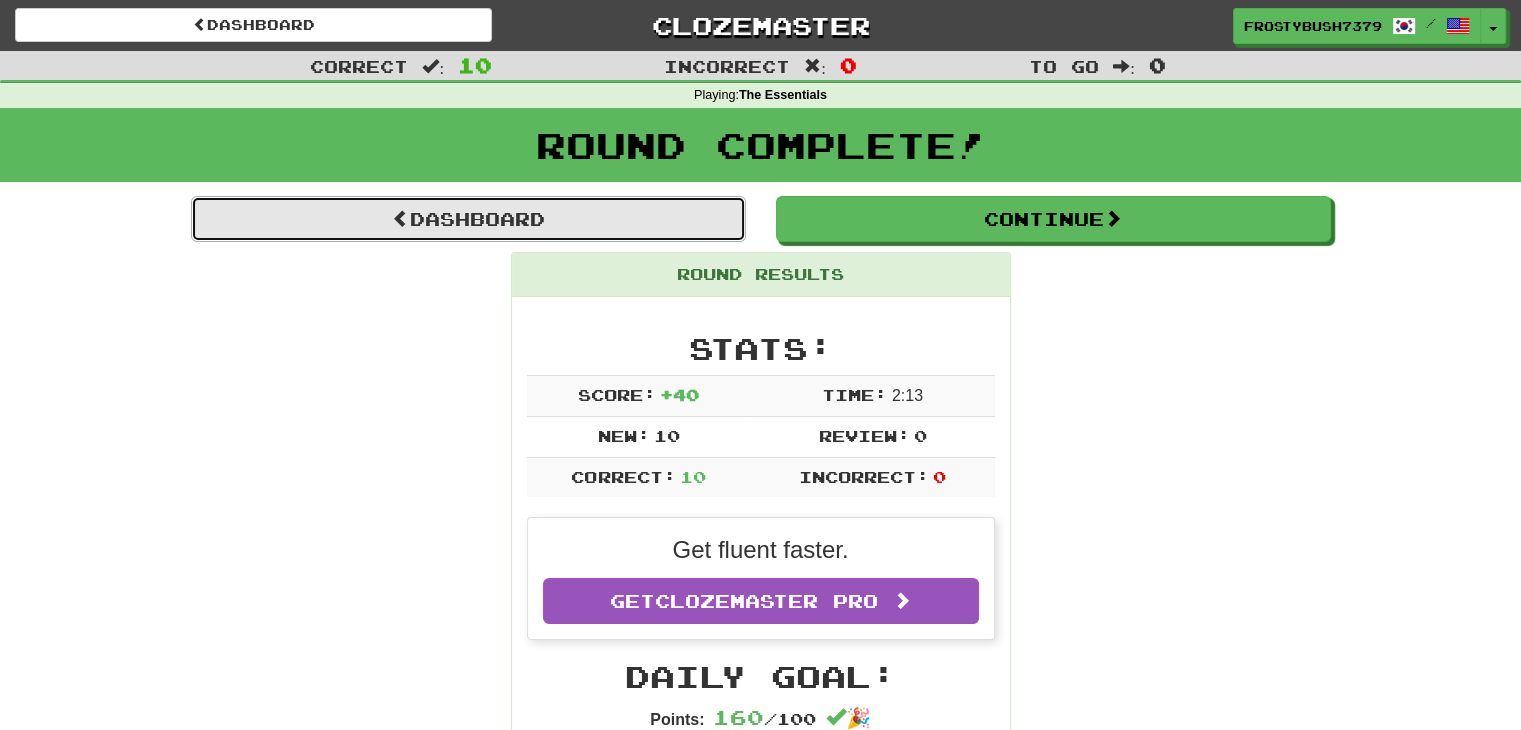 click on "Dashboard" at bounding box center (468, 219) 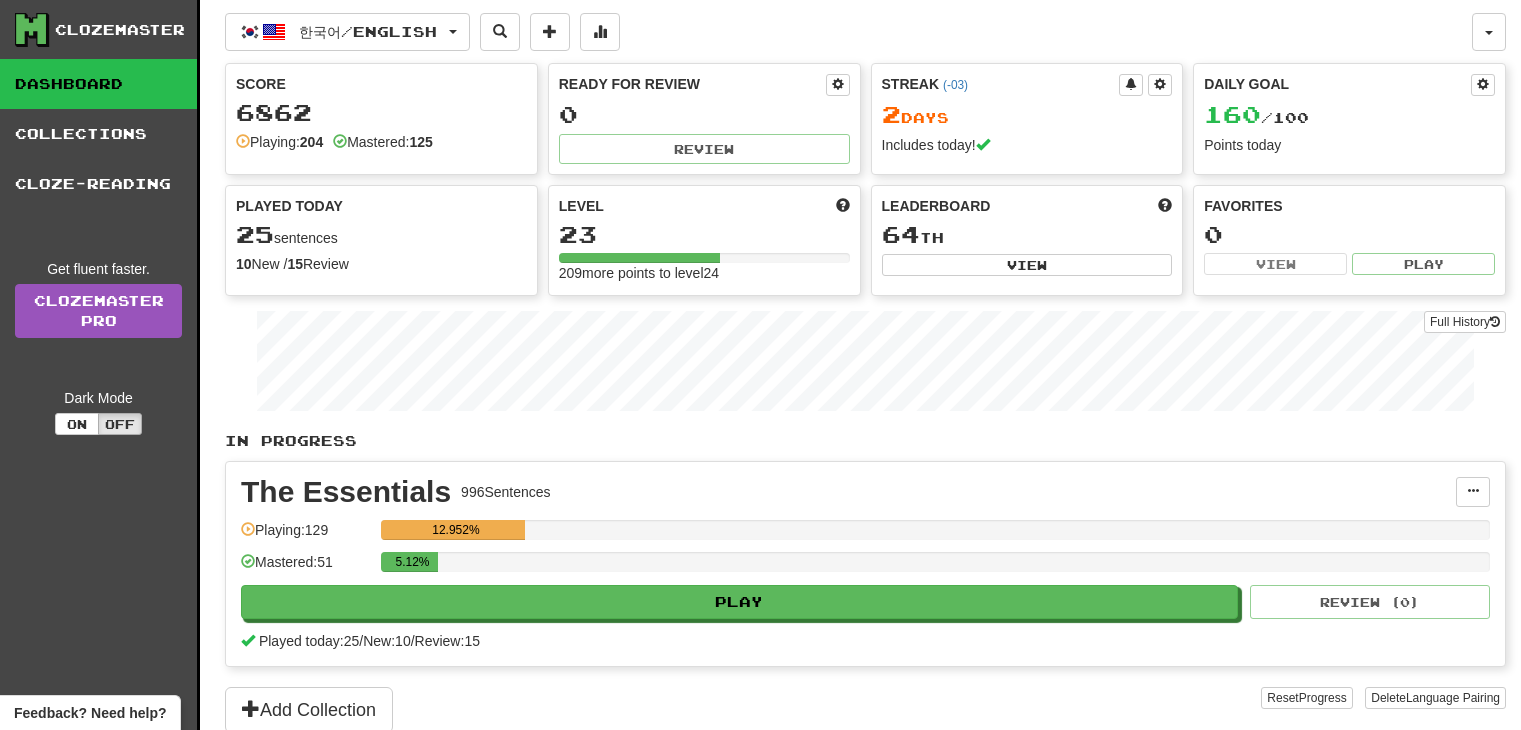 scroll, scrollTop: 0, scrollLeft: 0, axis: both 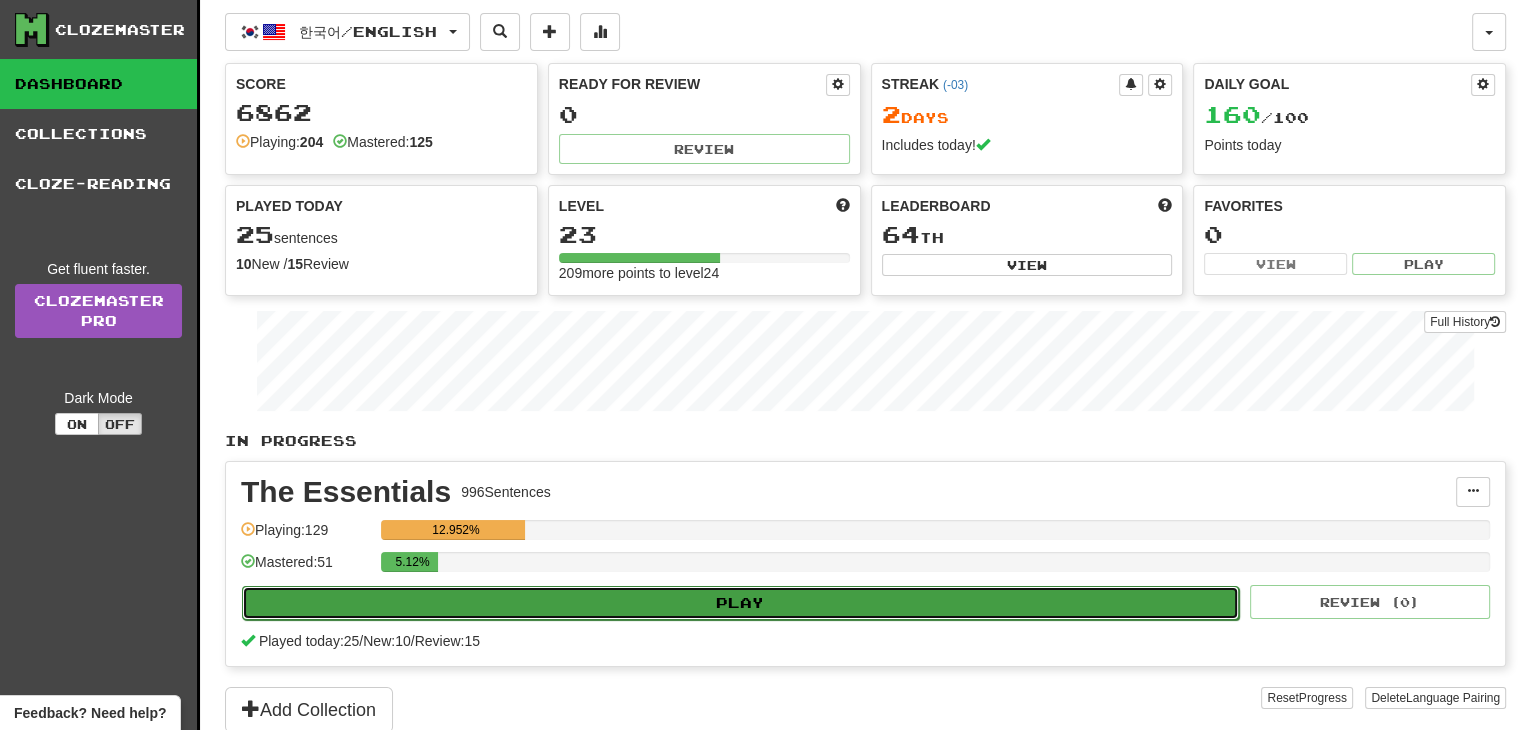 click on "Play" at bounding box center [740, 603] 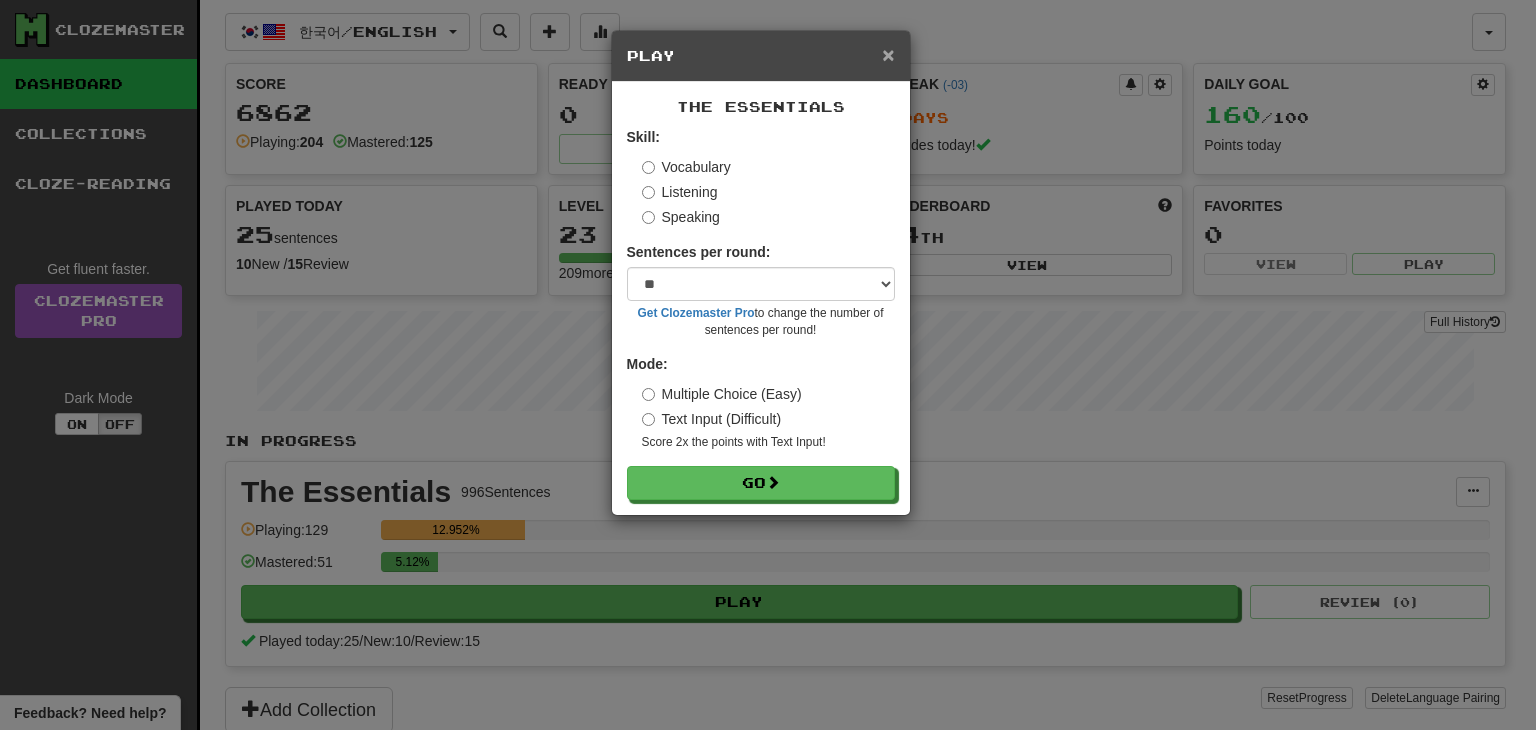 click on "×" at bounding box center (888, 54) 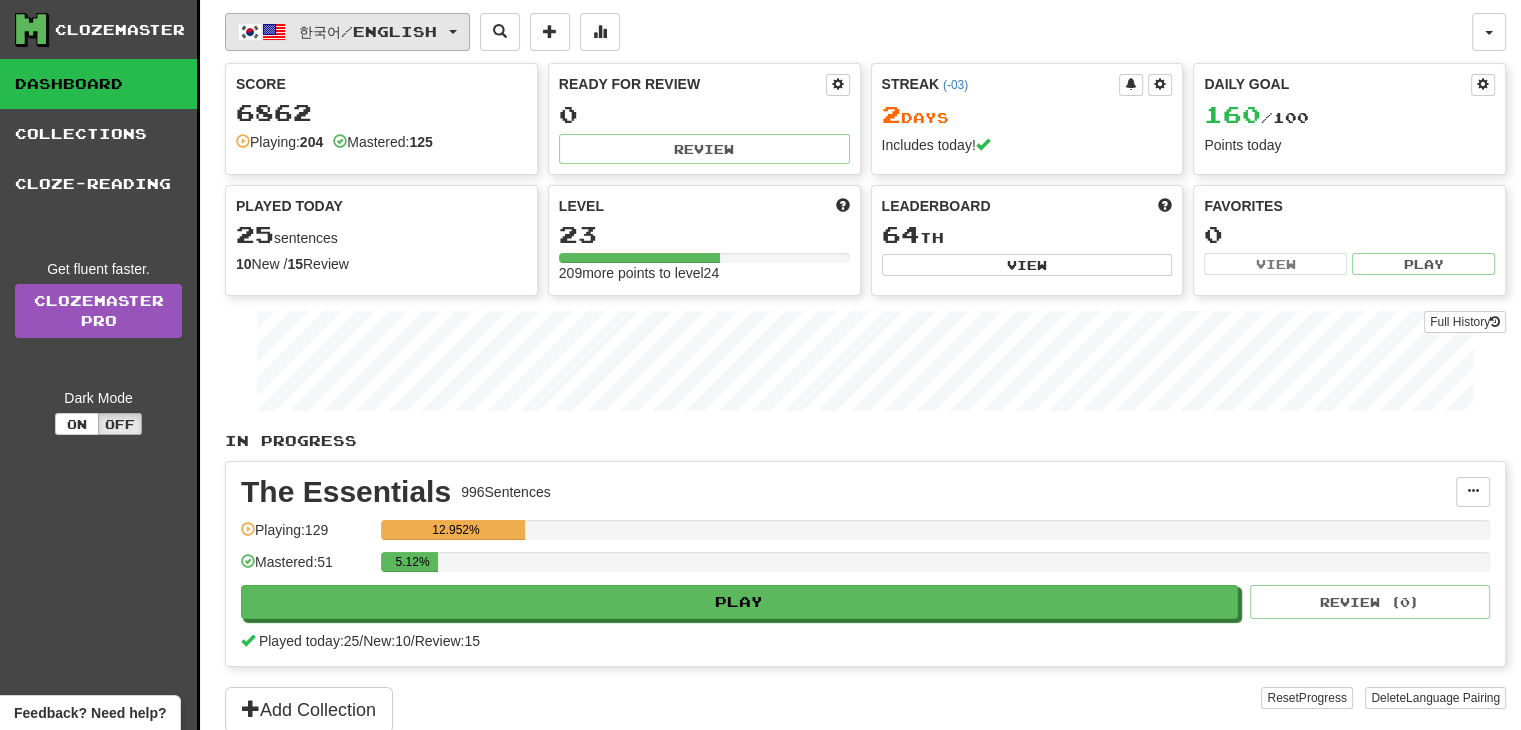 click on "한국어  /  English" at bounding box center (347, 32) 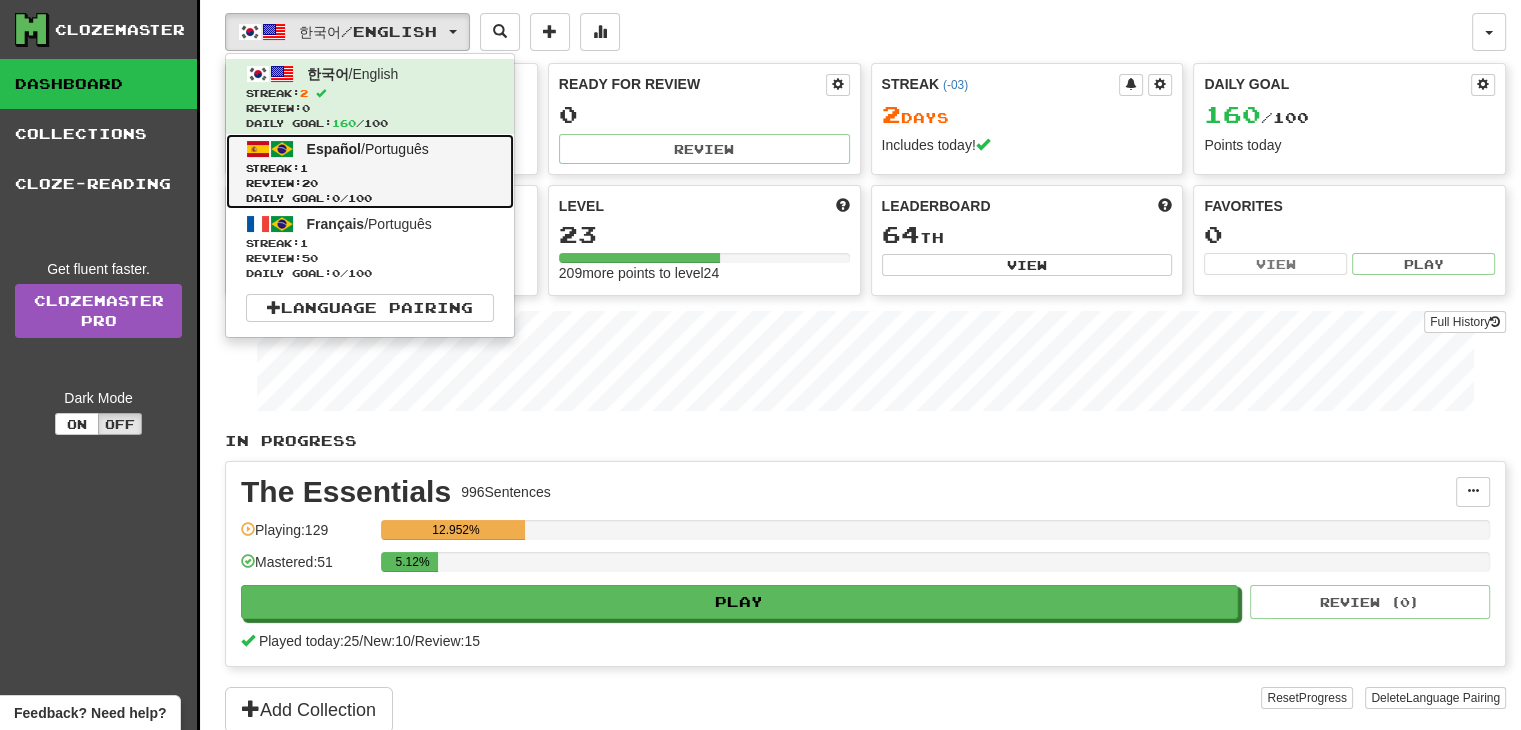 click on "Review:  20" at bounding box center [370, 183] 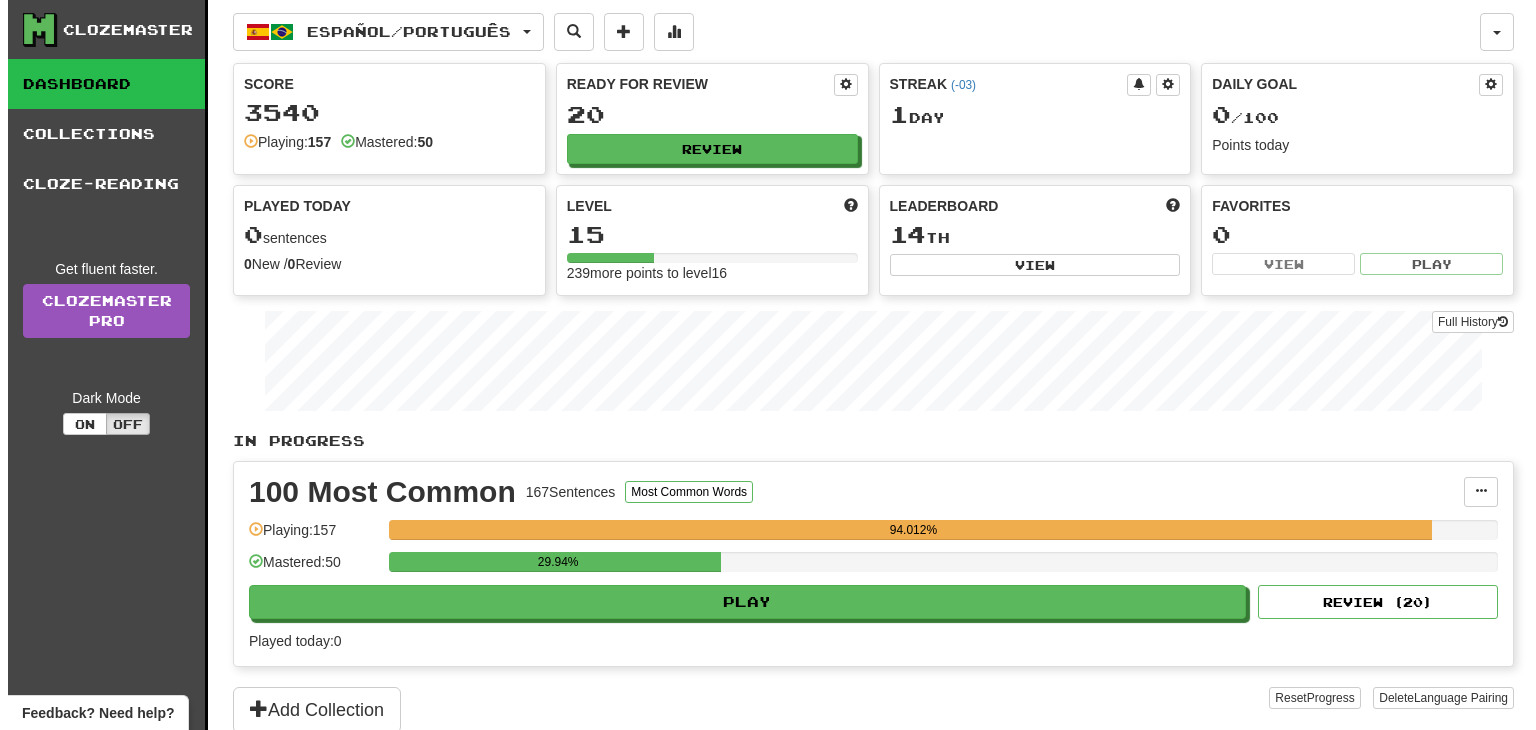 scroll, scrollTop: 0, scrollLeft: 0, axis: both 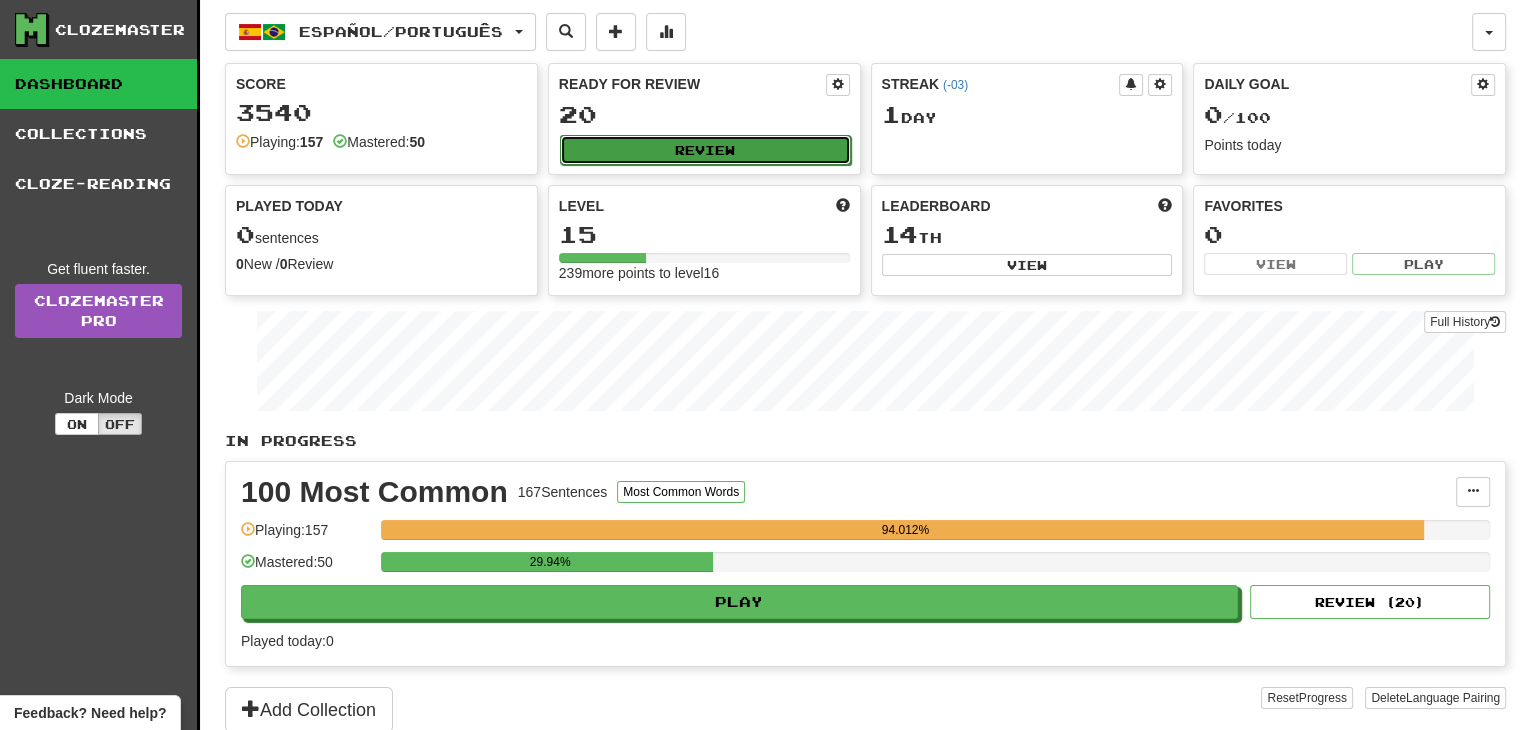click on "Review" at bounding box center (705, 150) 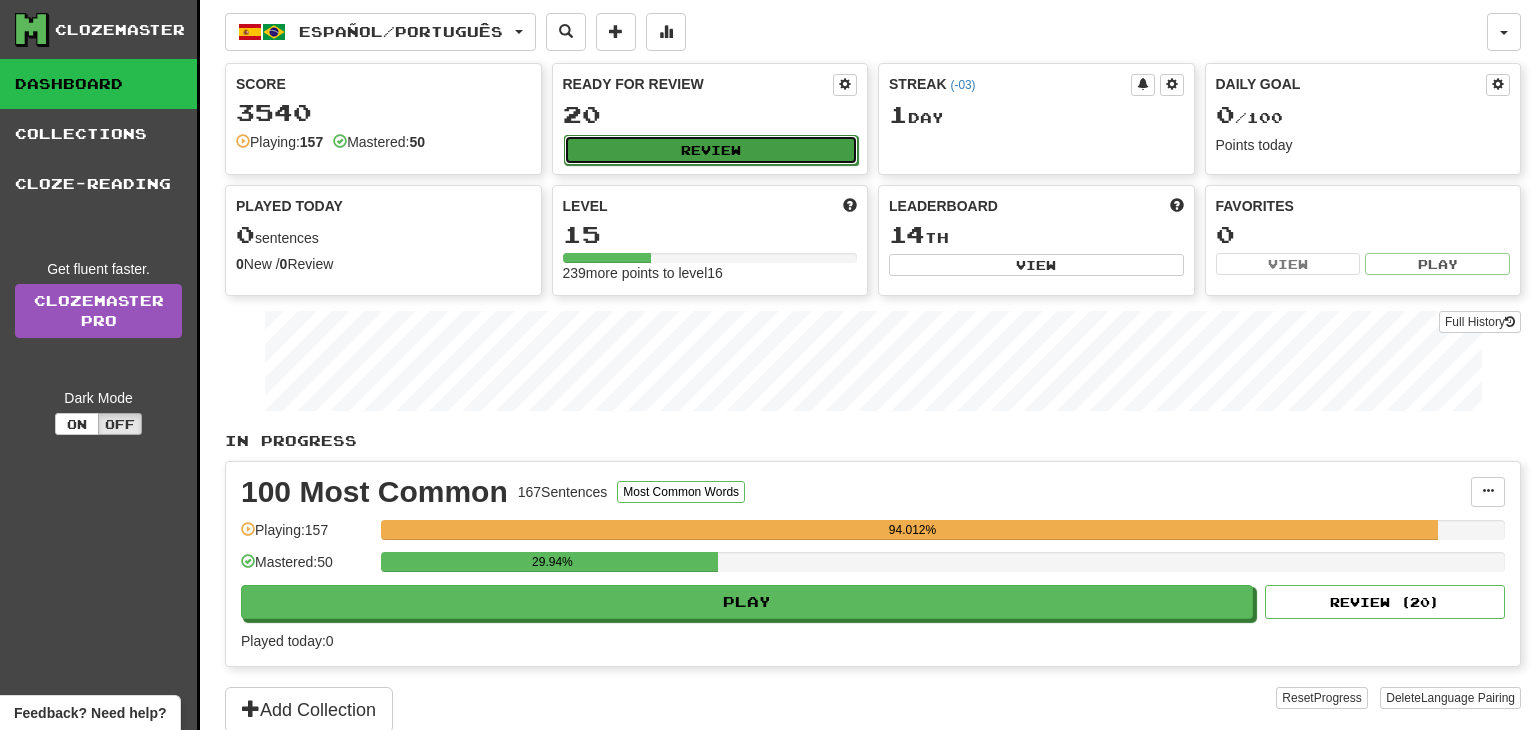 select on "**" 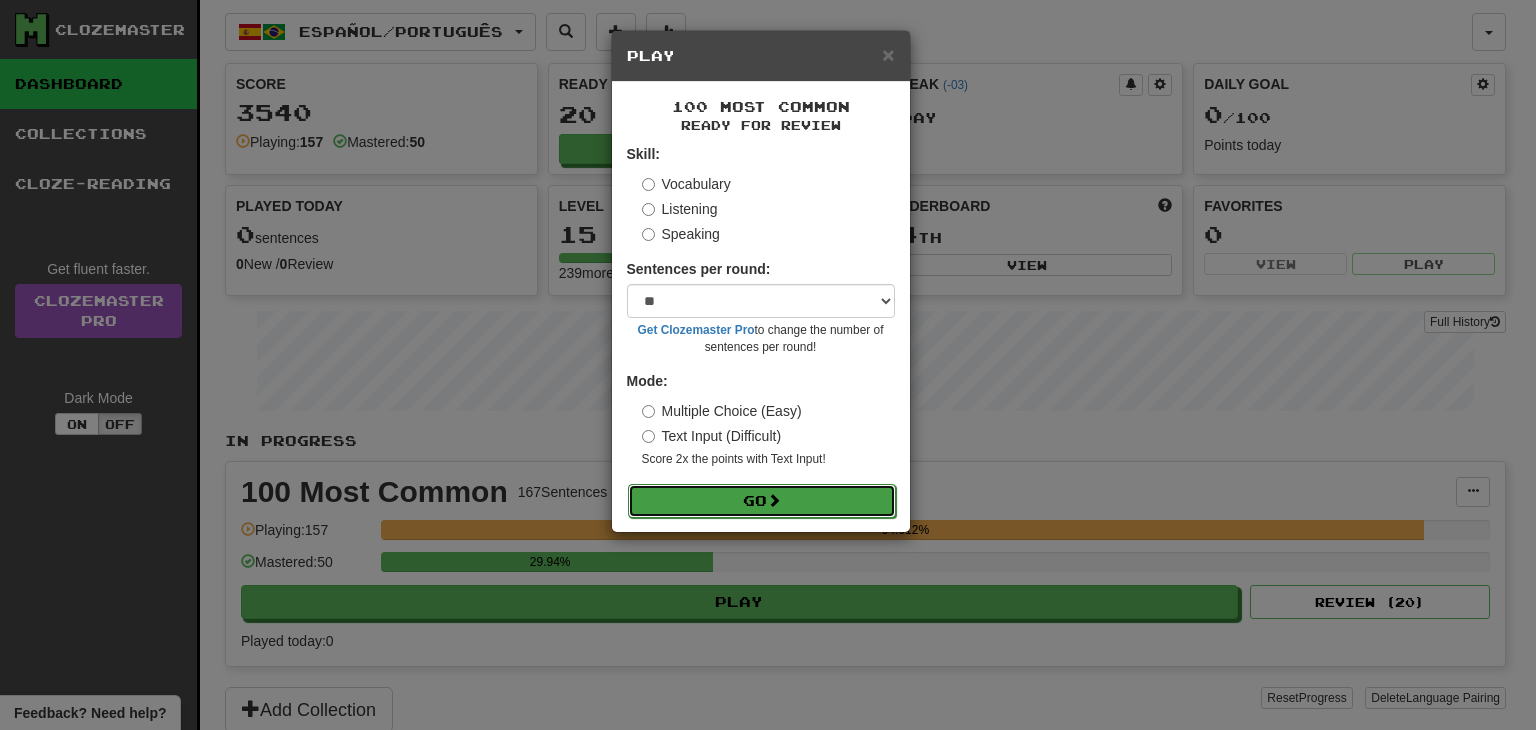 click on "Go" at bounding box center [762, 501] 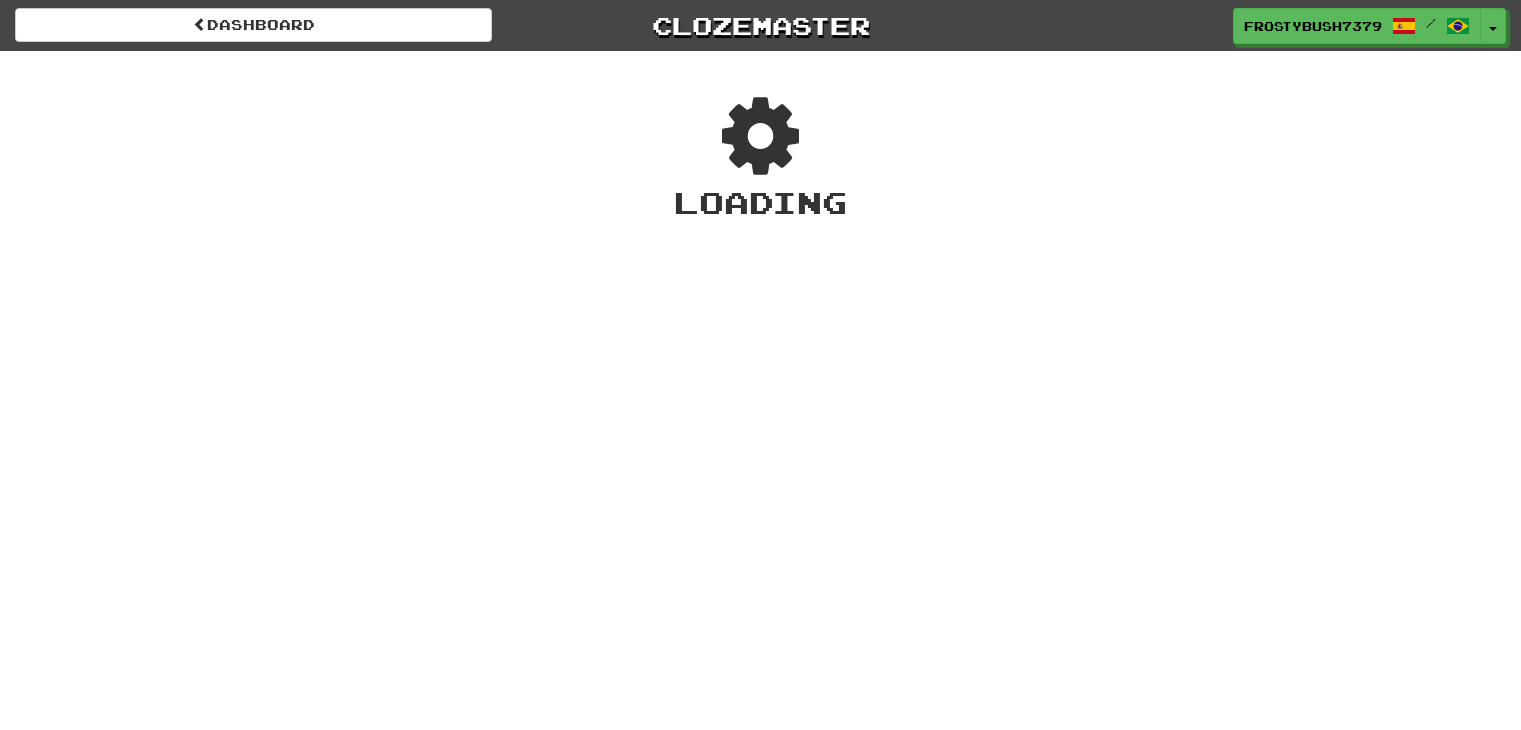 scroll, scrollTop: 0, scrollLeft: 0, axis: both 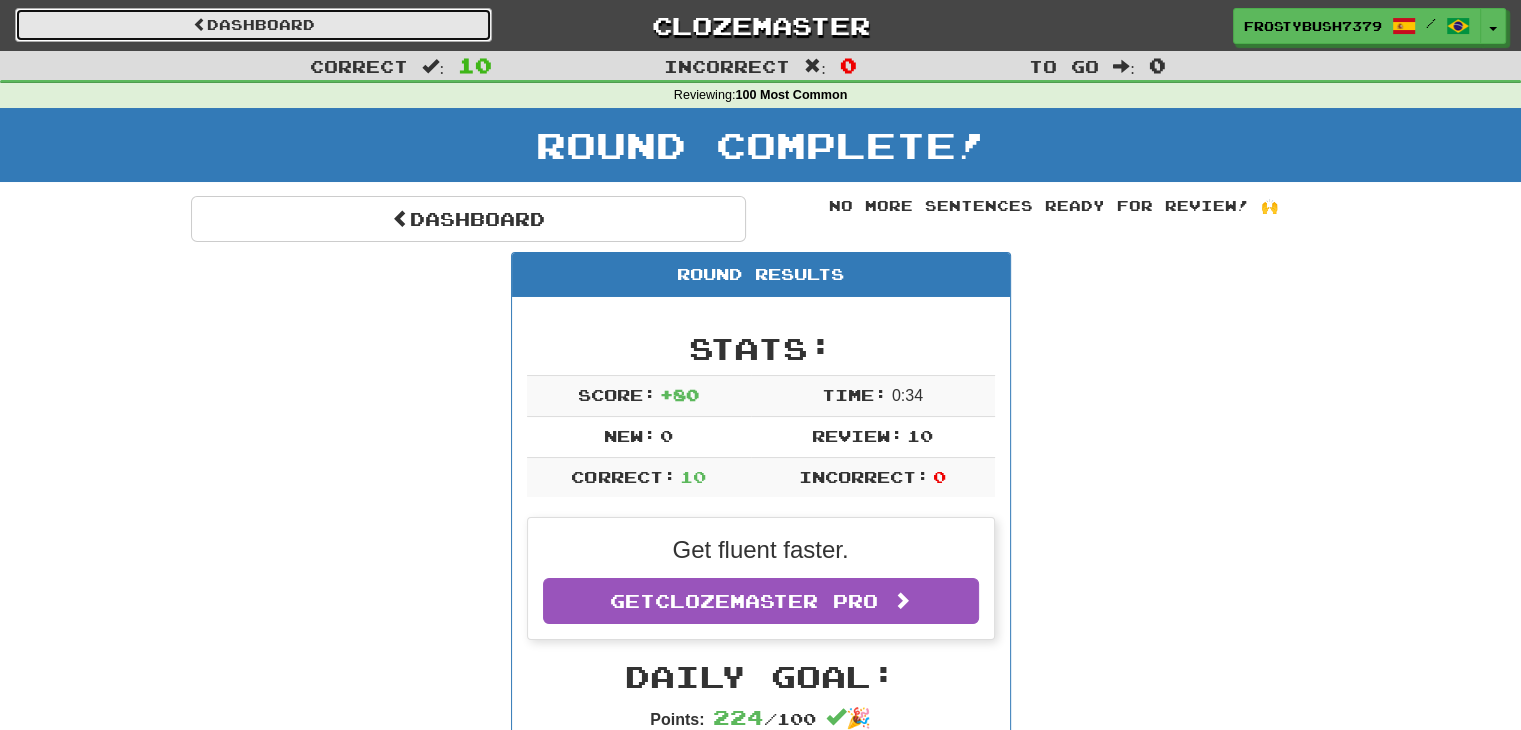 click on "Dashboard" at bounding box center (253, 25) 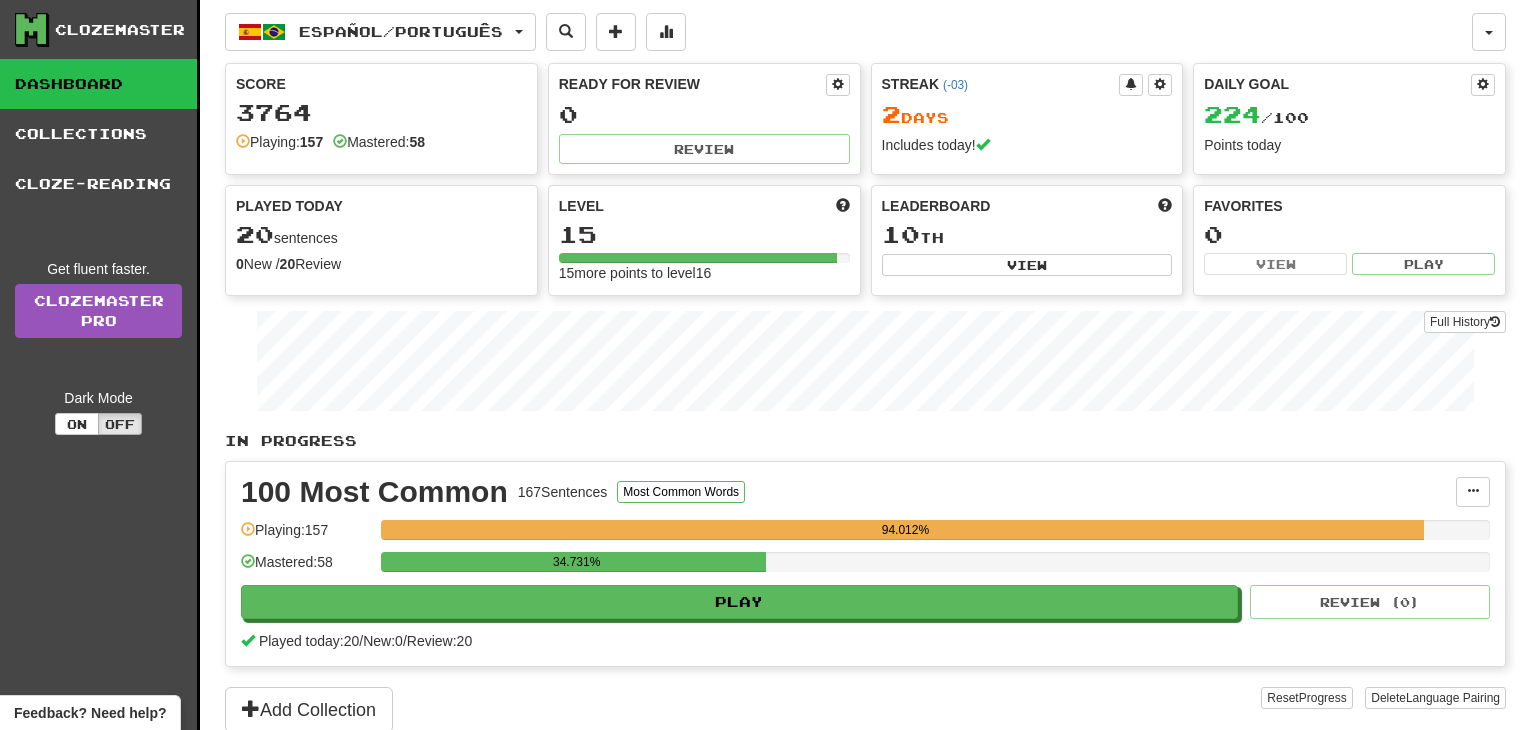 scroll, scrollTop: 0, scrollLeft: 0, axis: both 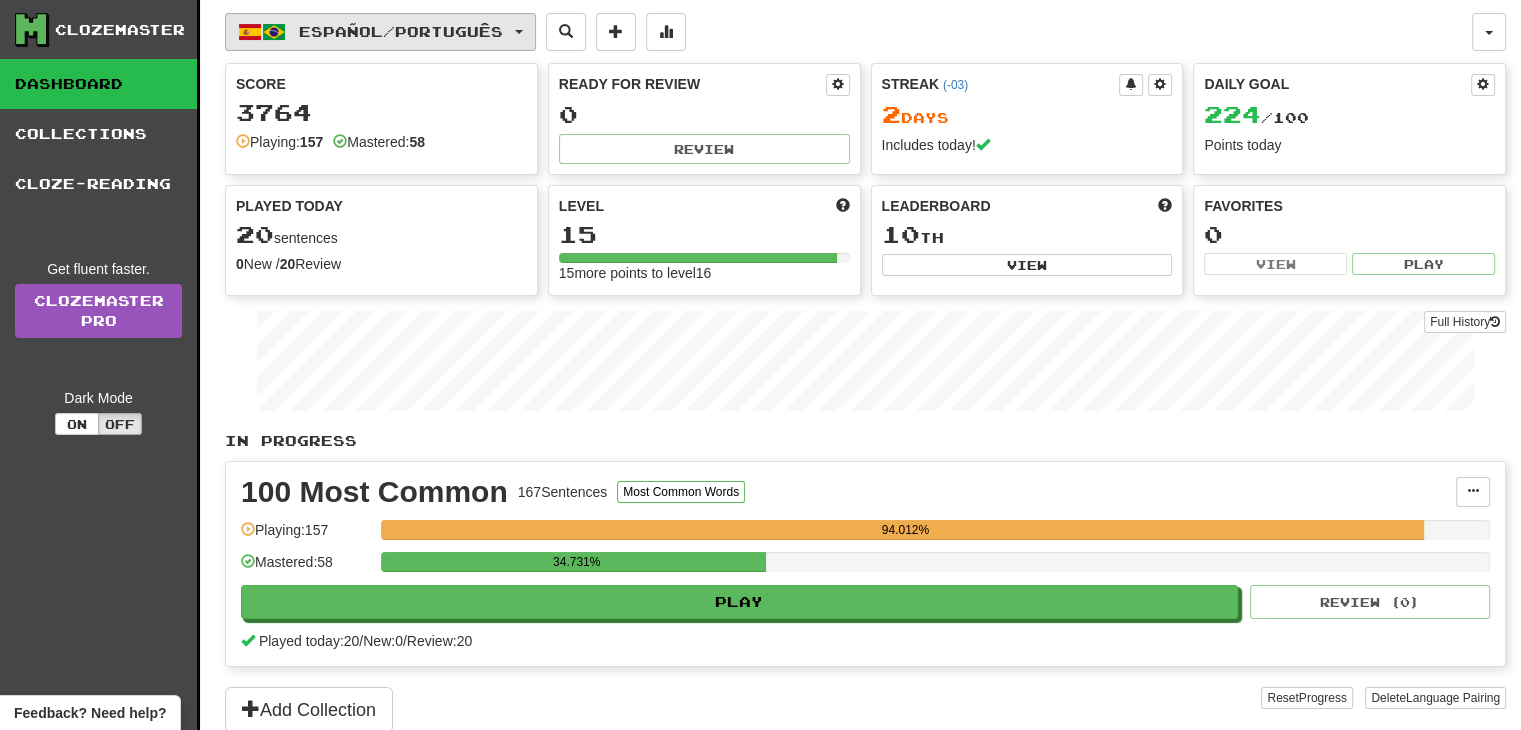 click on "Español  /  Português" at bounding box center [380, 32] 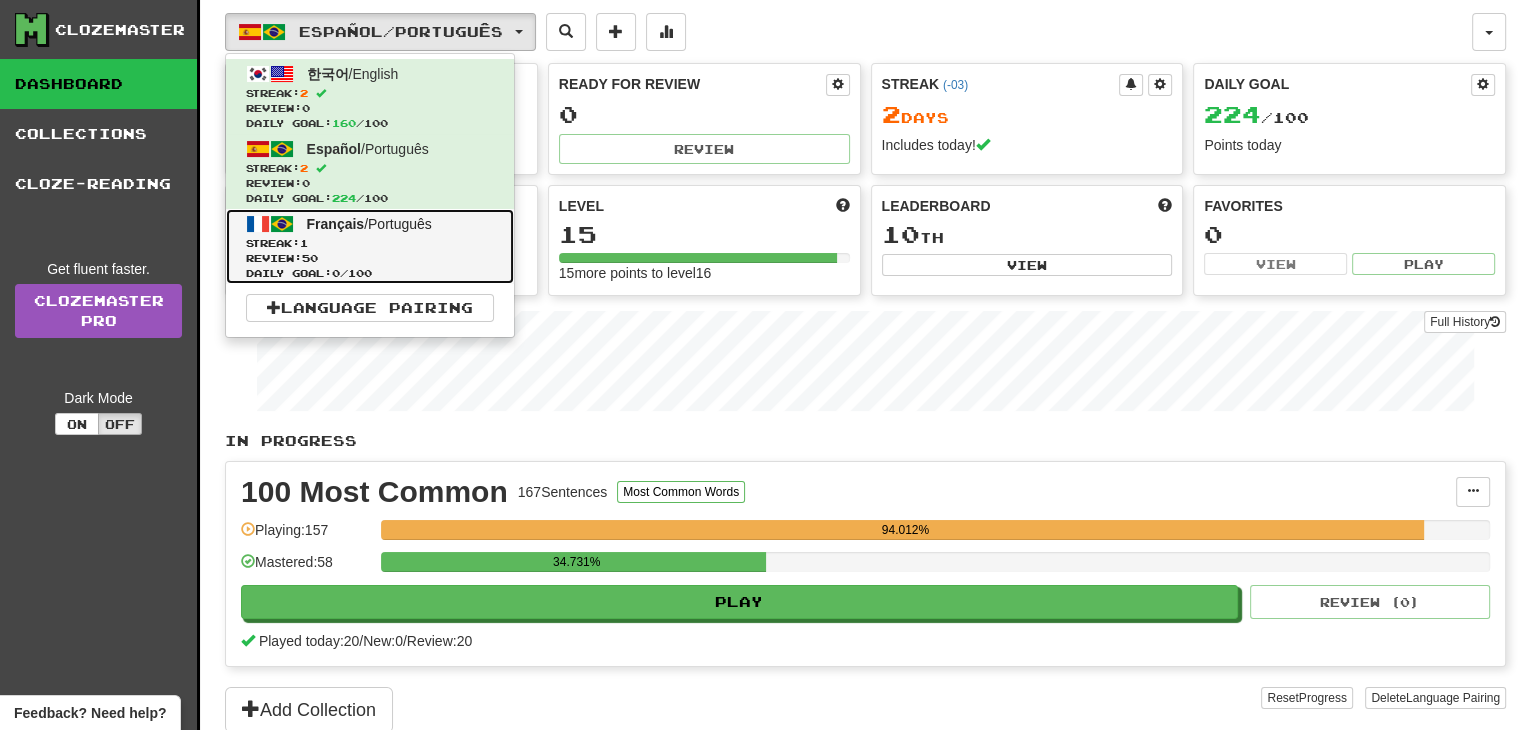 click on "Streak:  1" at bounding box center (370, 243) 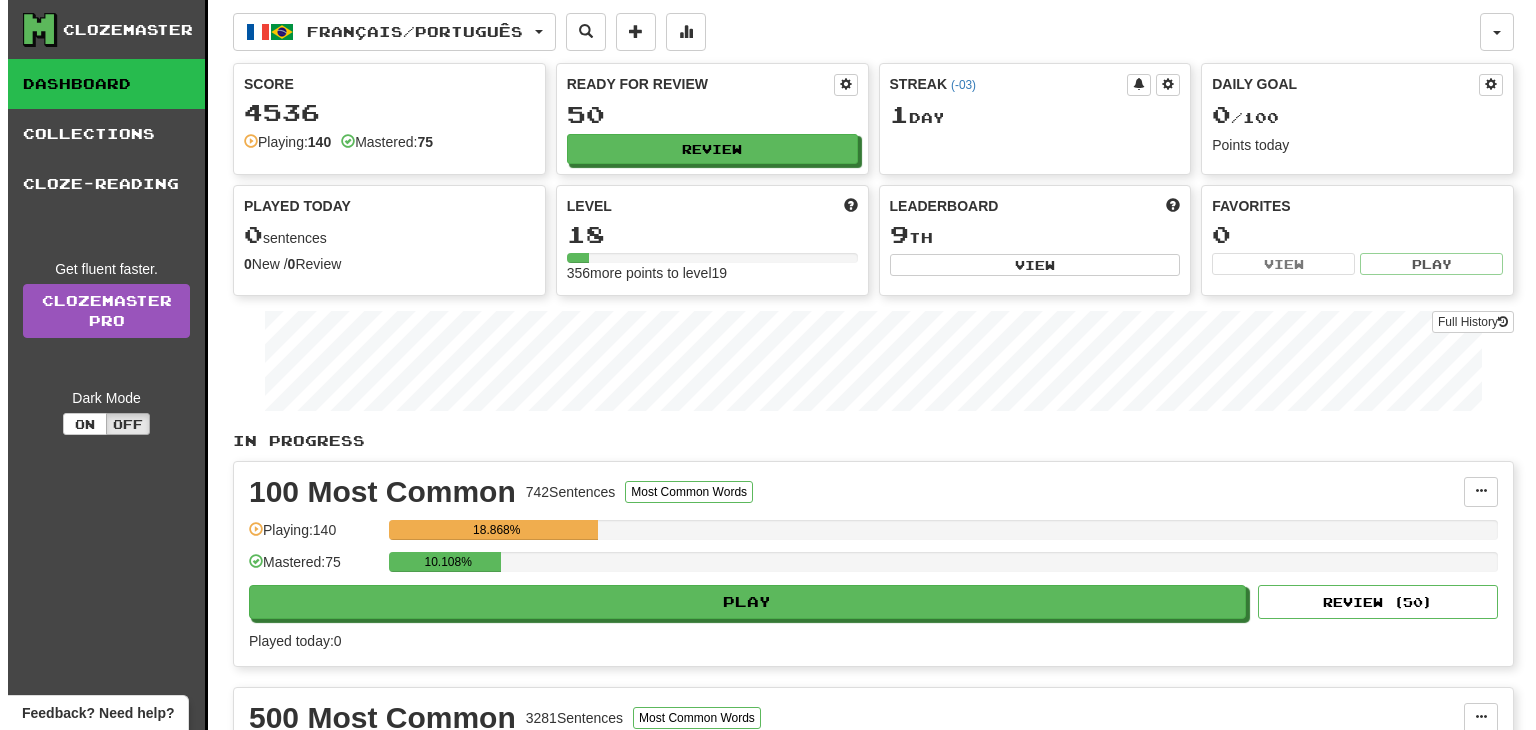 scroll, scrollTop: 0, scrollLeft: 0, axis: both 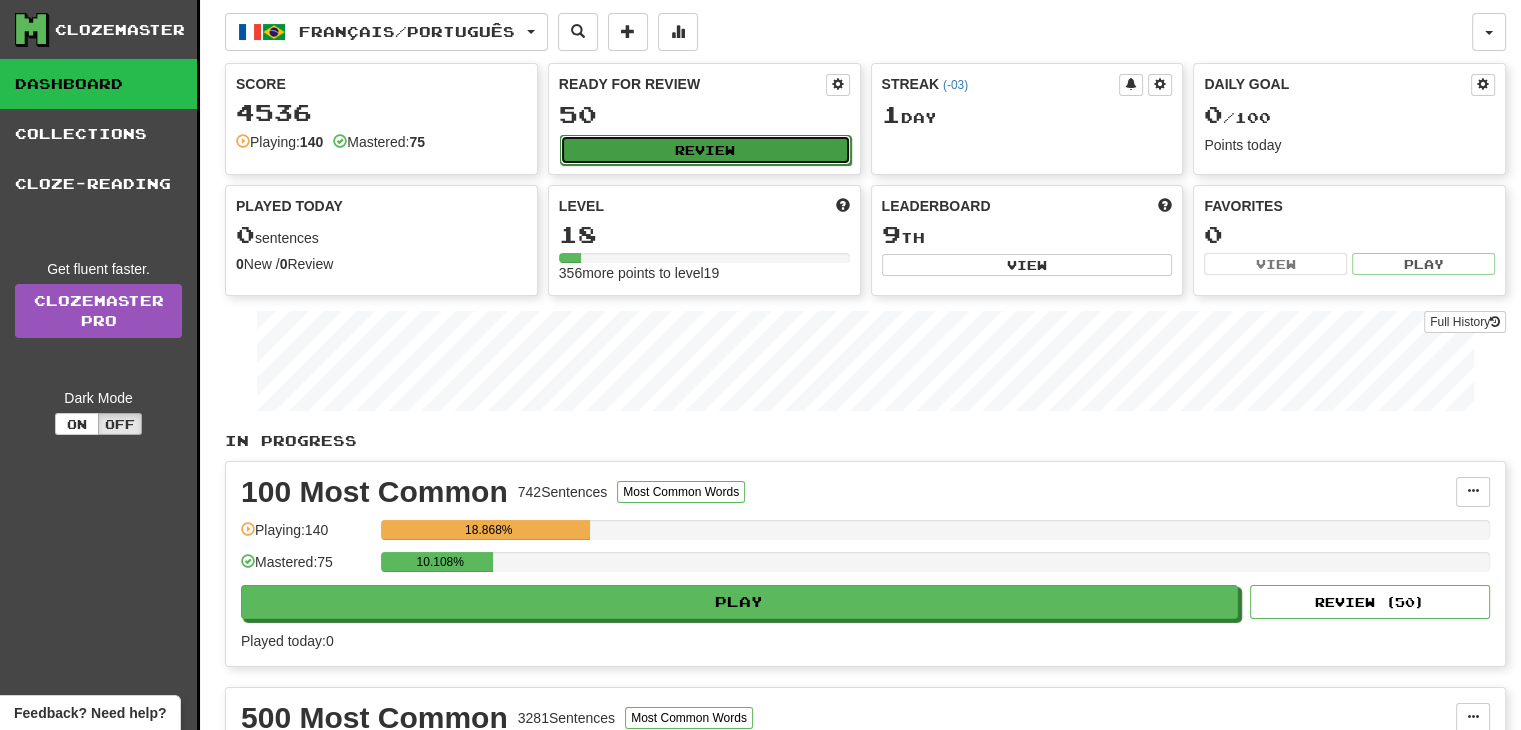 click on "Review" at bounding box center (705, 150) 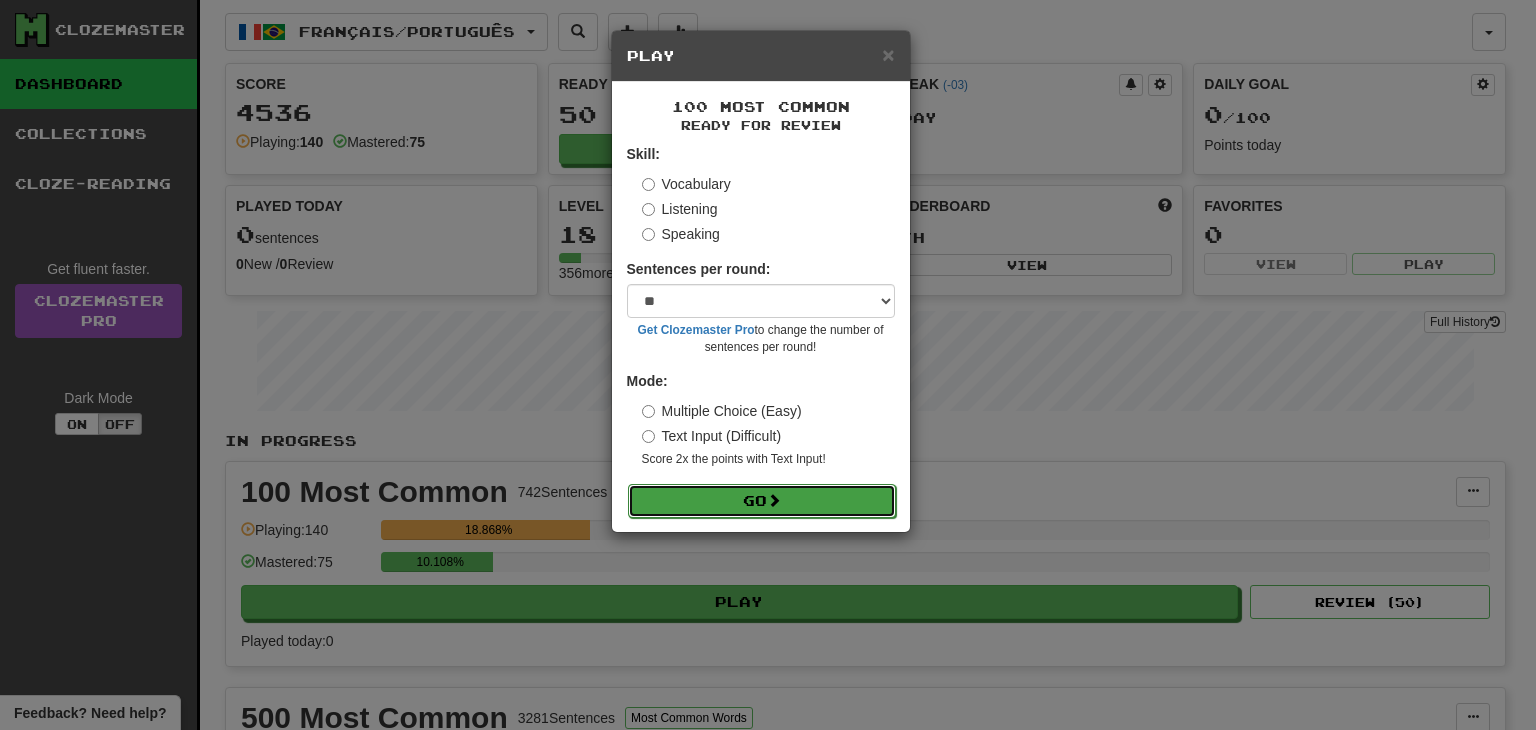 click on "Go" at bounding box center [762, 501] 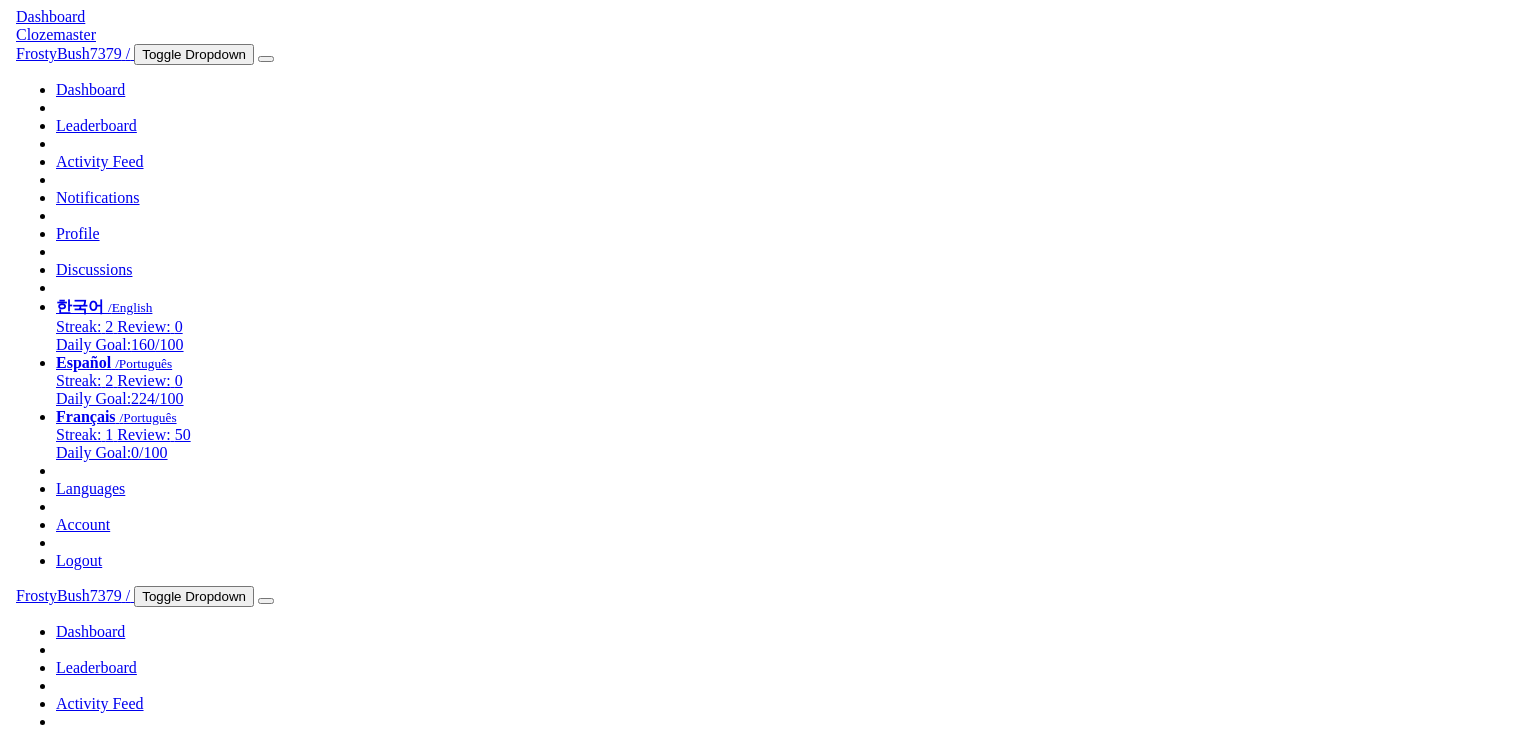scroll, scrollTop: 0, scrollLeft: 0, axis: both 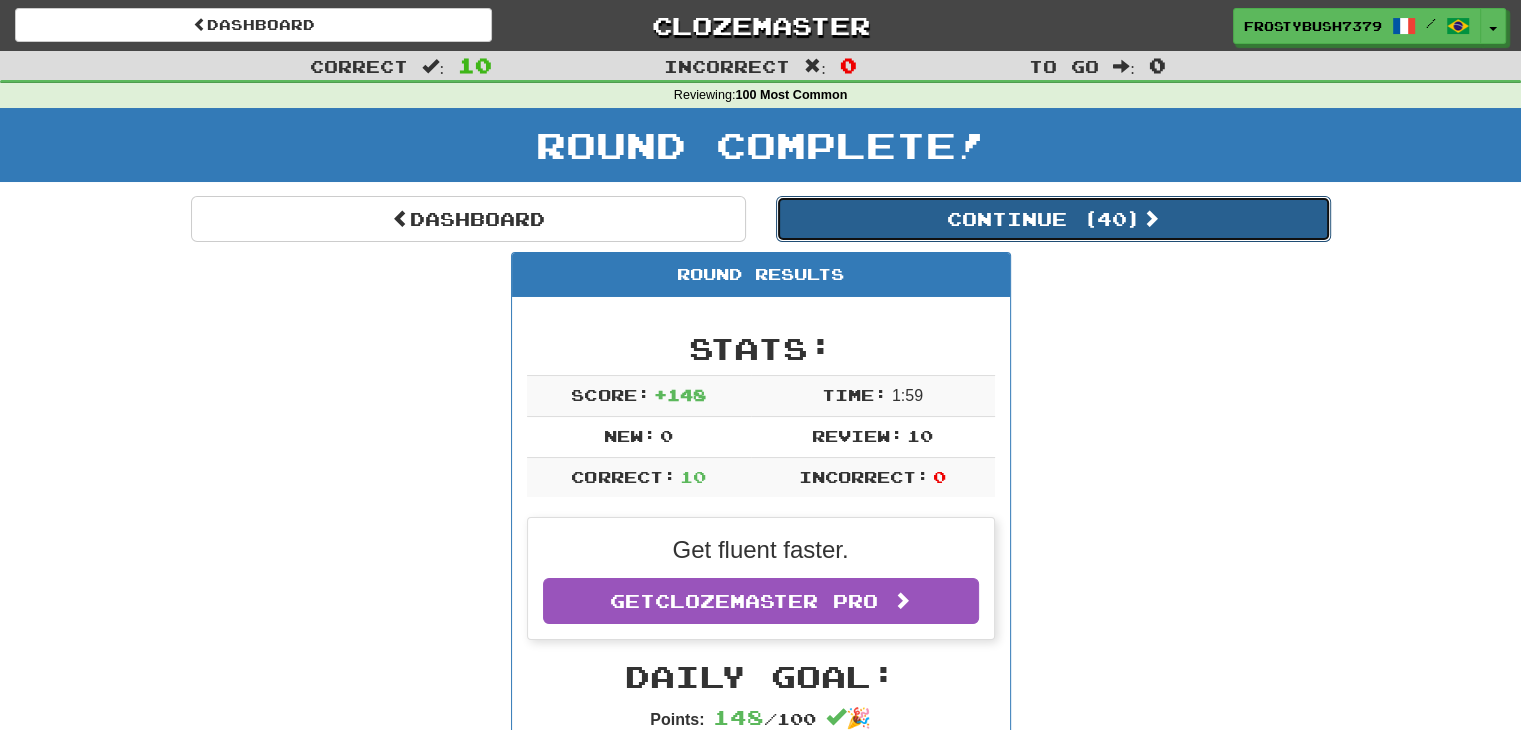 click on "Continue ( 40 )" at bounding box center (1053, 219) 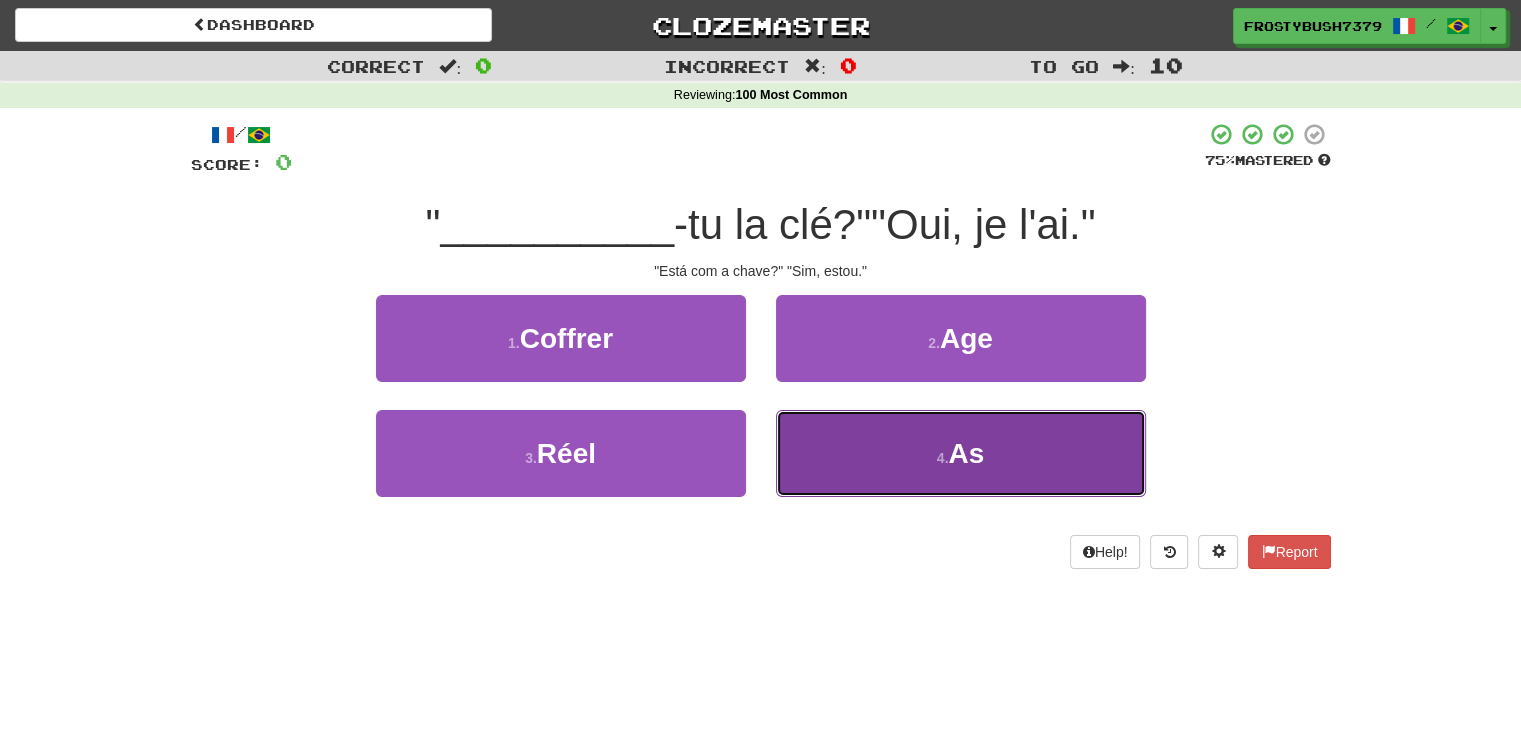 click on "4 .  As" at bounding box center (961, 453) 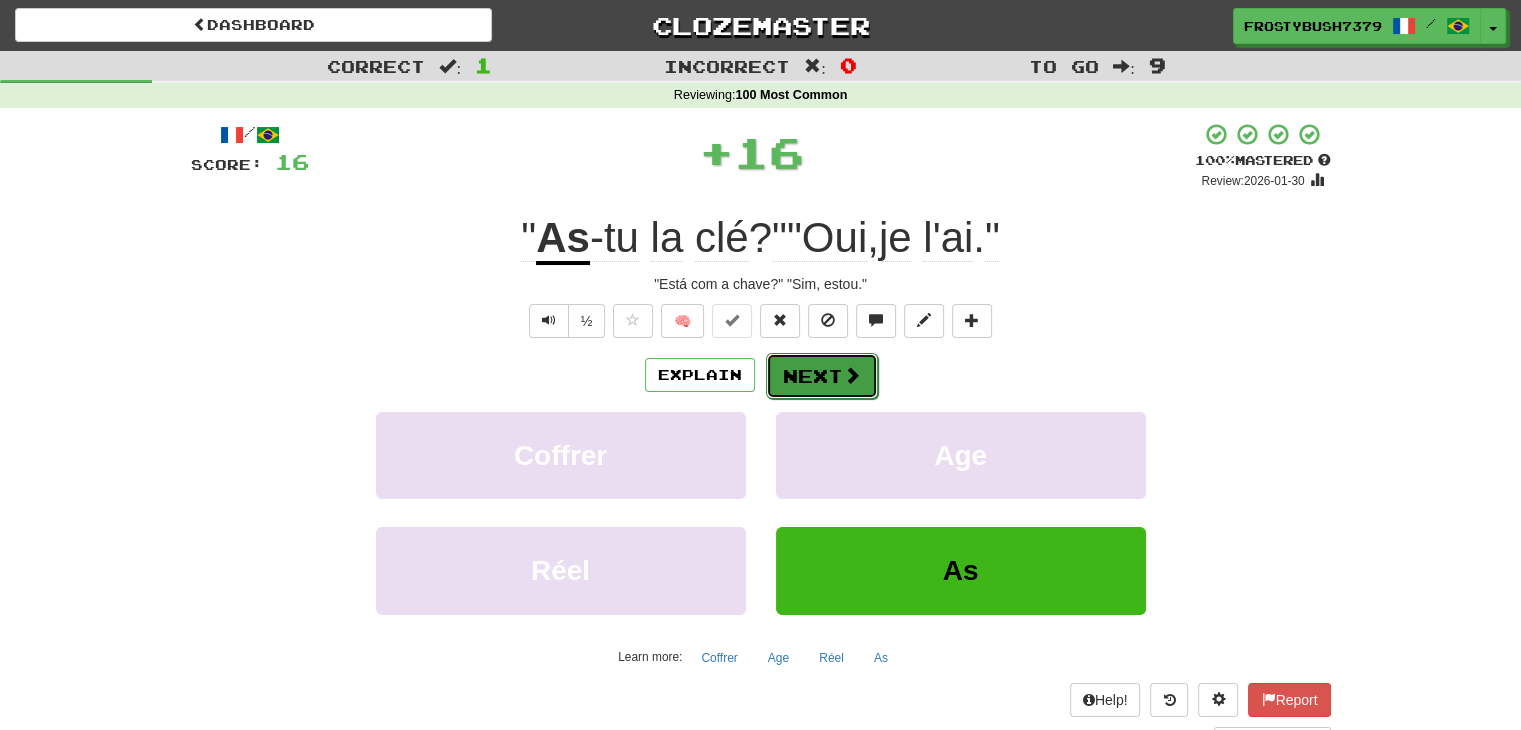 click on "Next" at bounding box center (822, 376) 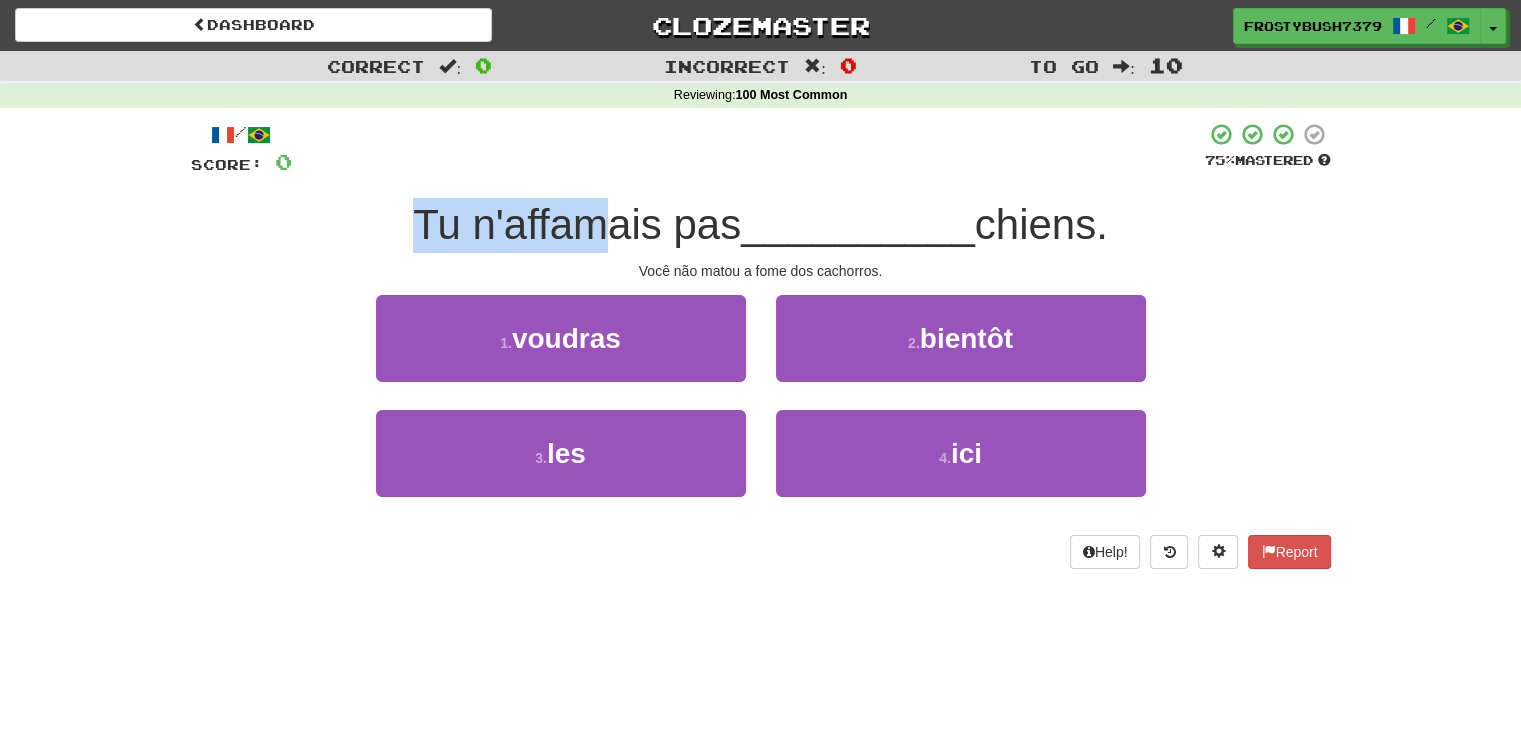 drag, startPoint x: 411, startPoint y: 225, endPoint x: 585, endPoint y: 221, distance: 174.04597 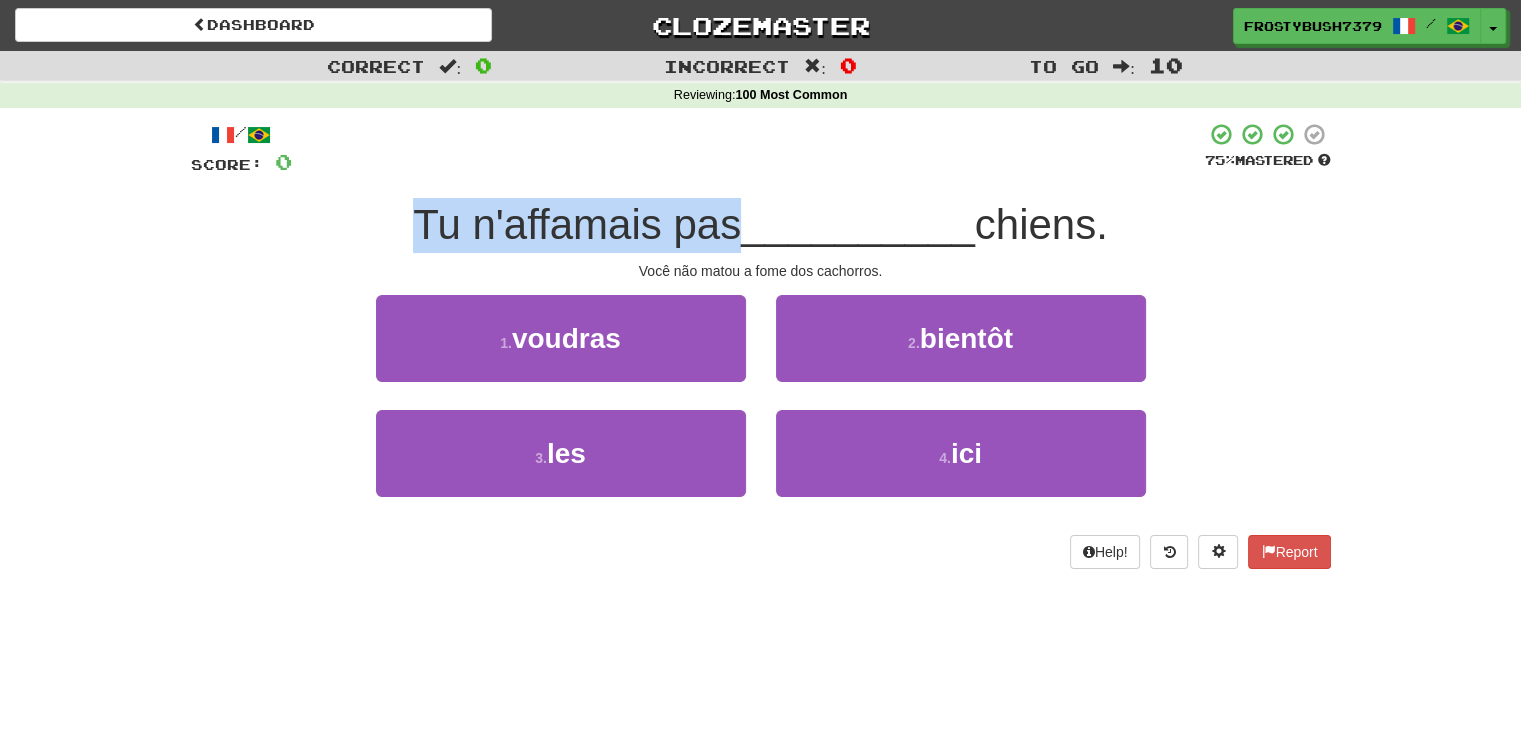 drag, startPoint x: 724, startPoint y: 229, endPoint x: 408, endPoint y: 221, distance: 316.10126 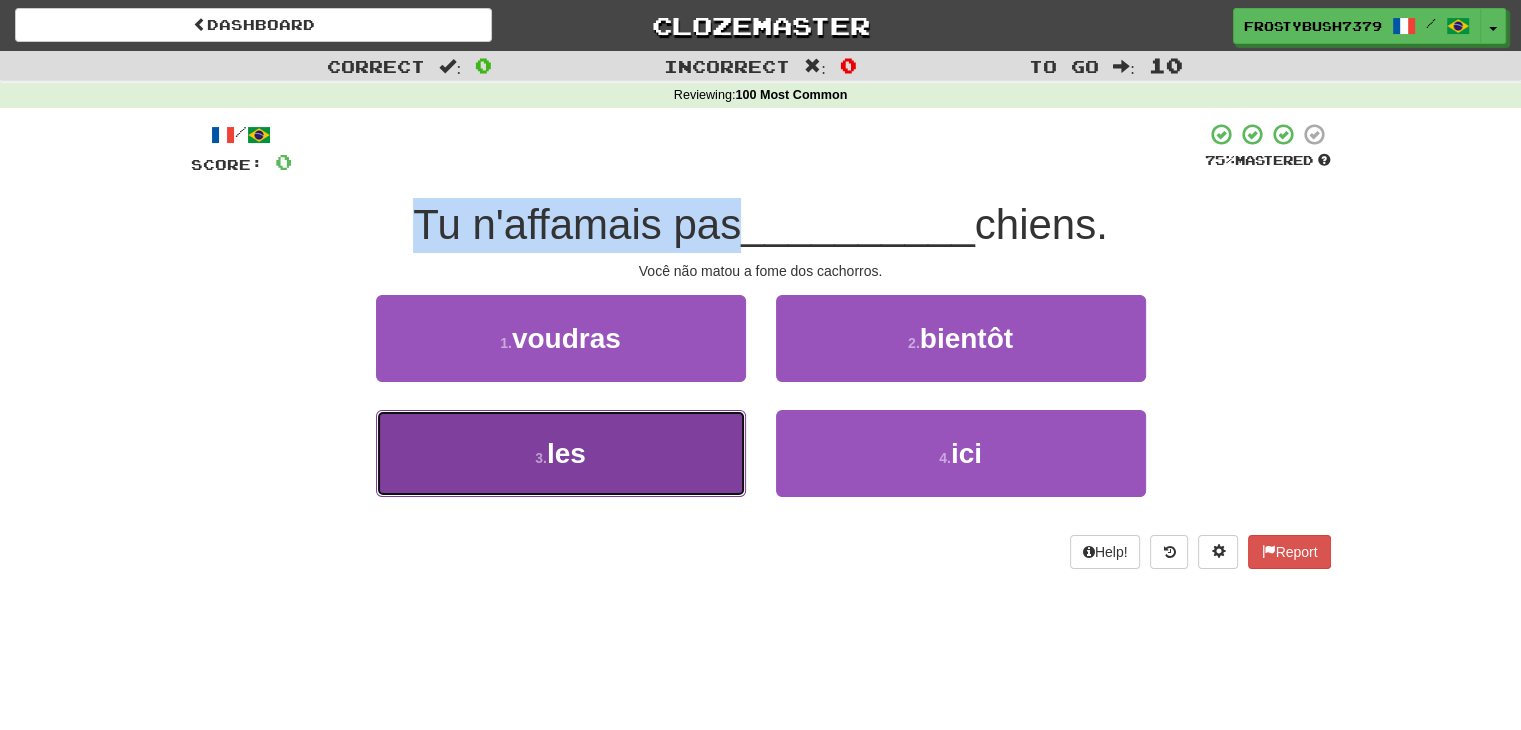 click on "les" at bounding box center [566, 453] 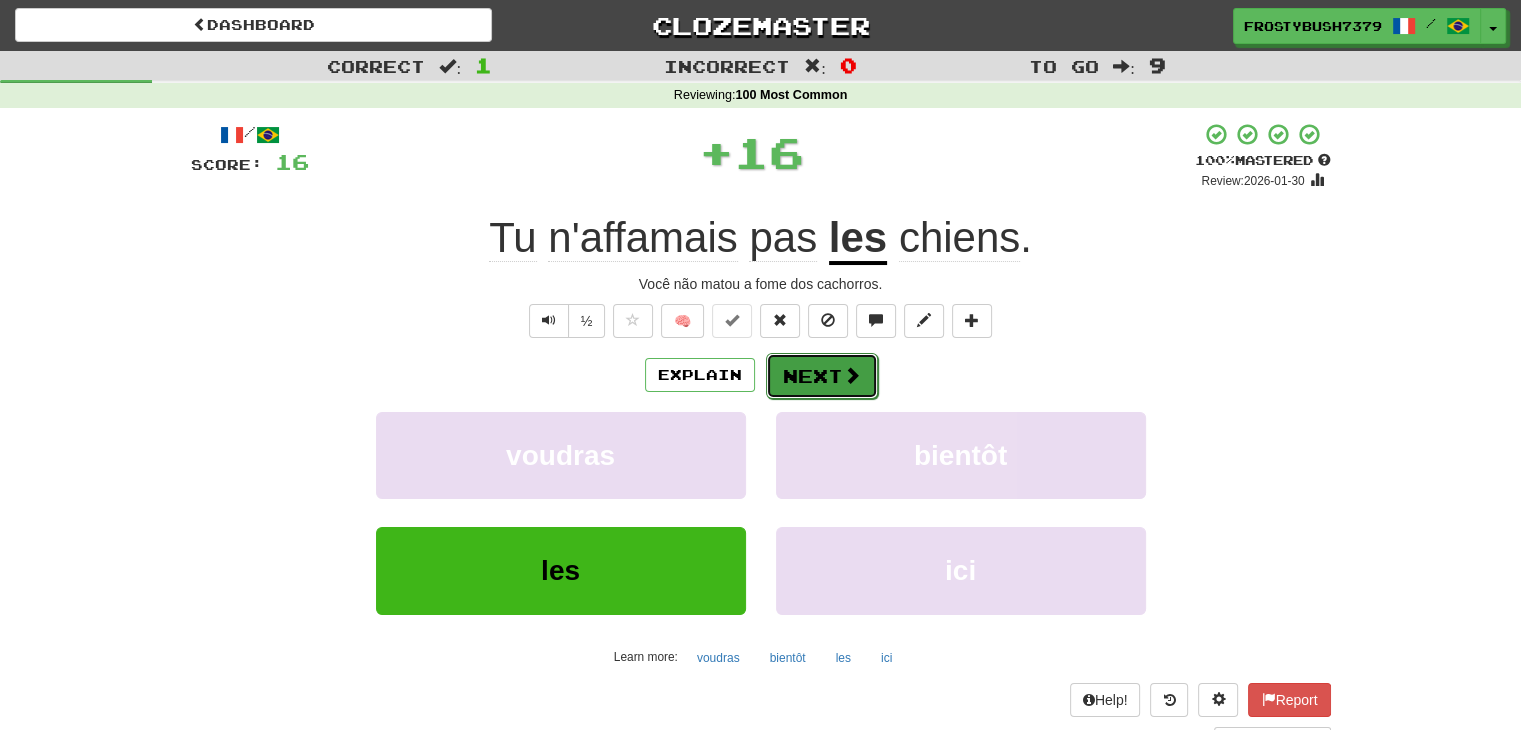 click on "Next" at bounding box center [822, 376] 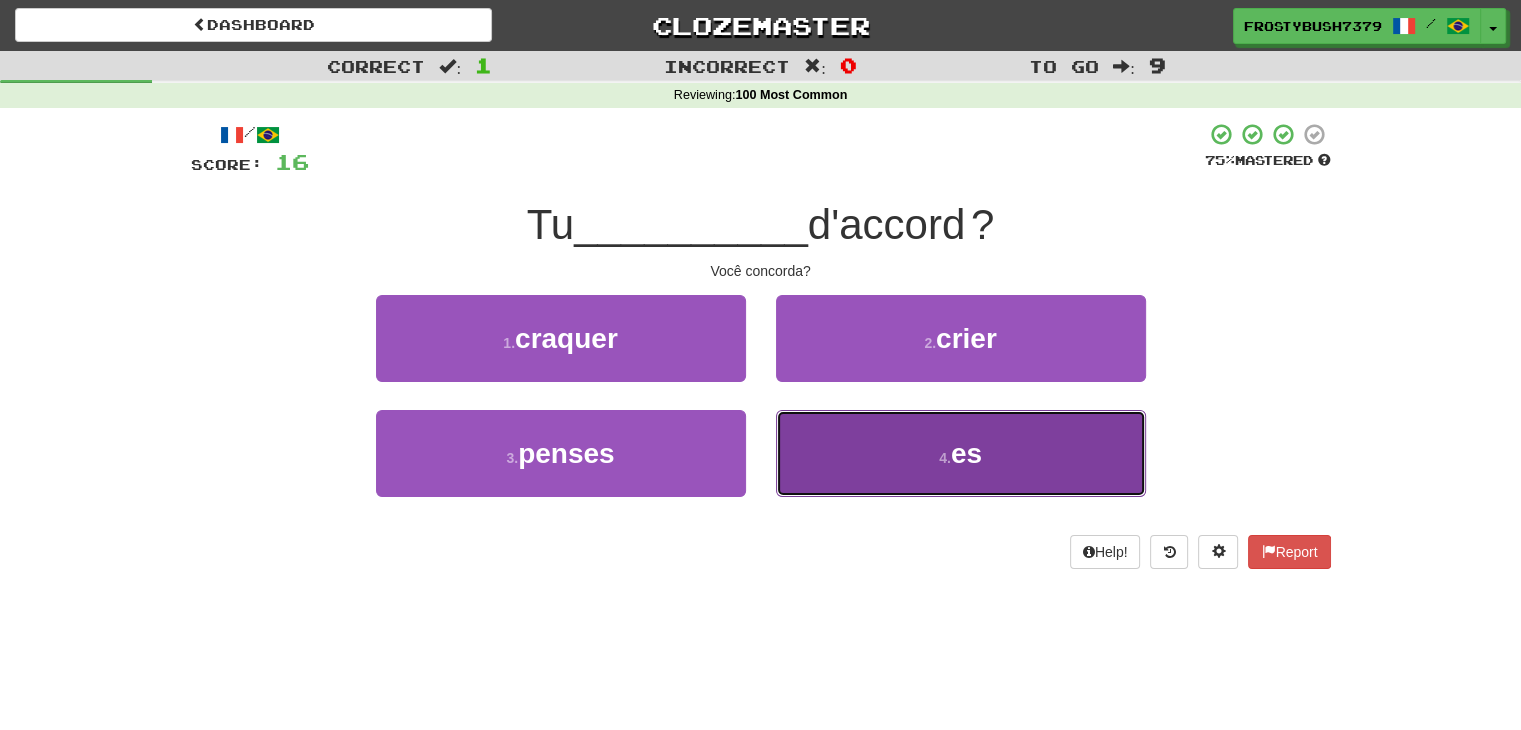 click on "4 .  es" at bounding box center [961, 453] 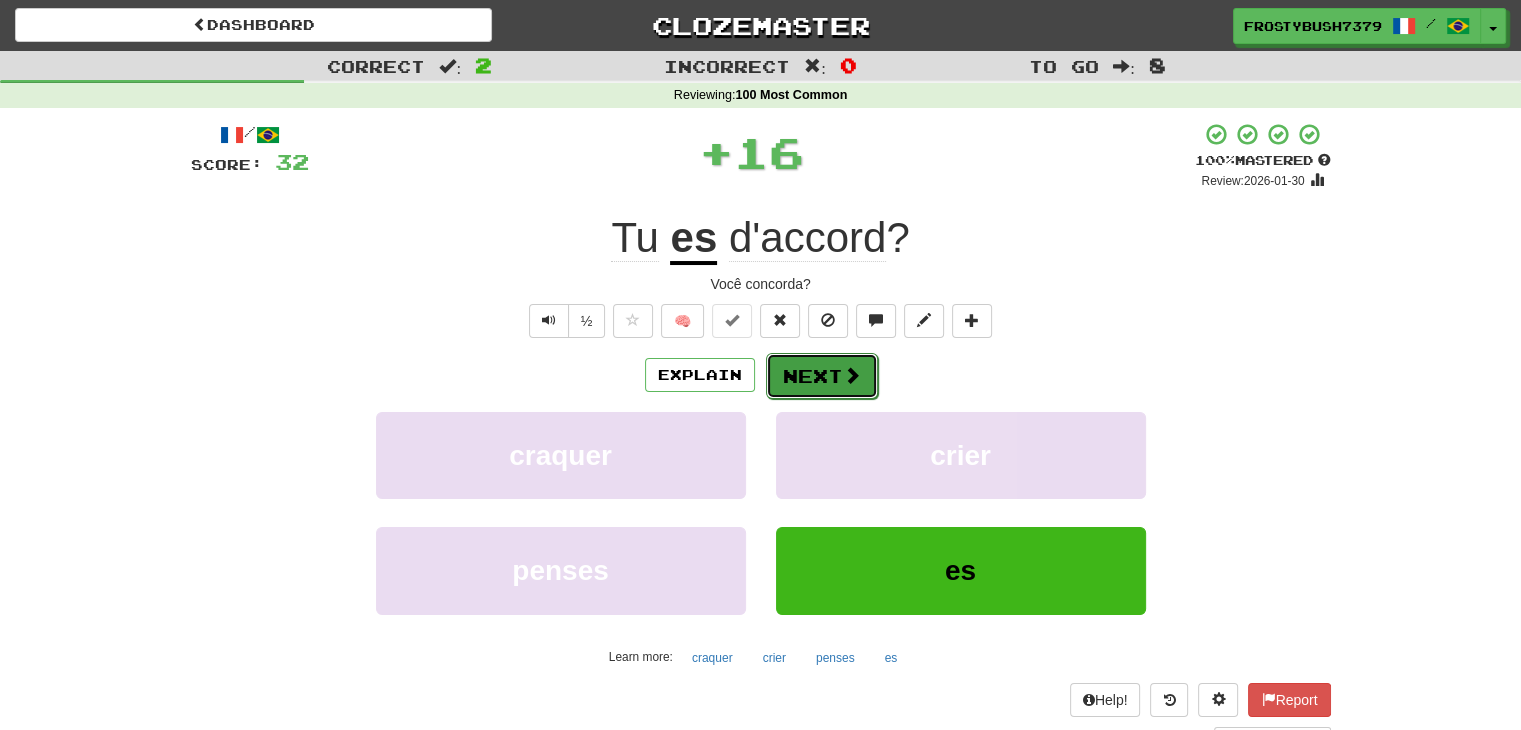 click on "Next" at bounding box center [822, 376] 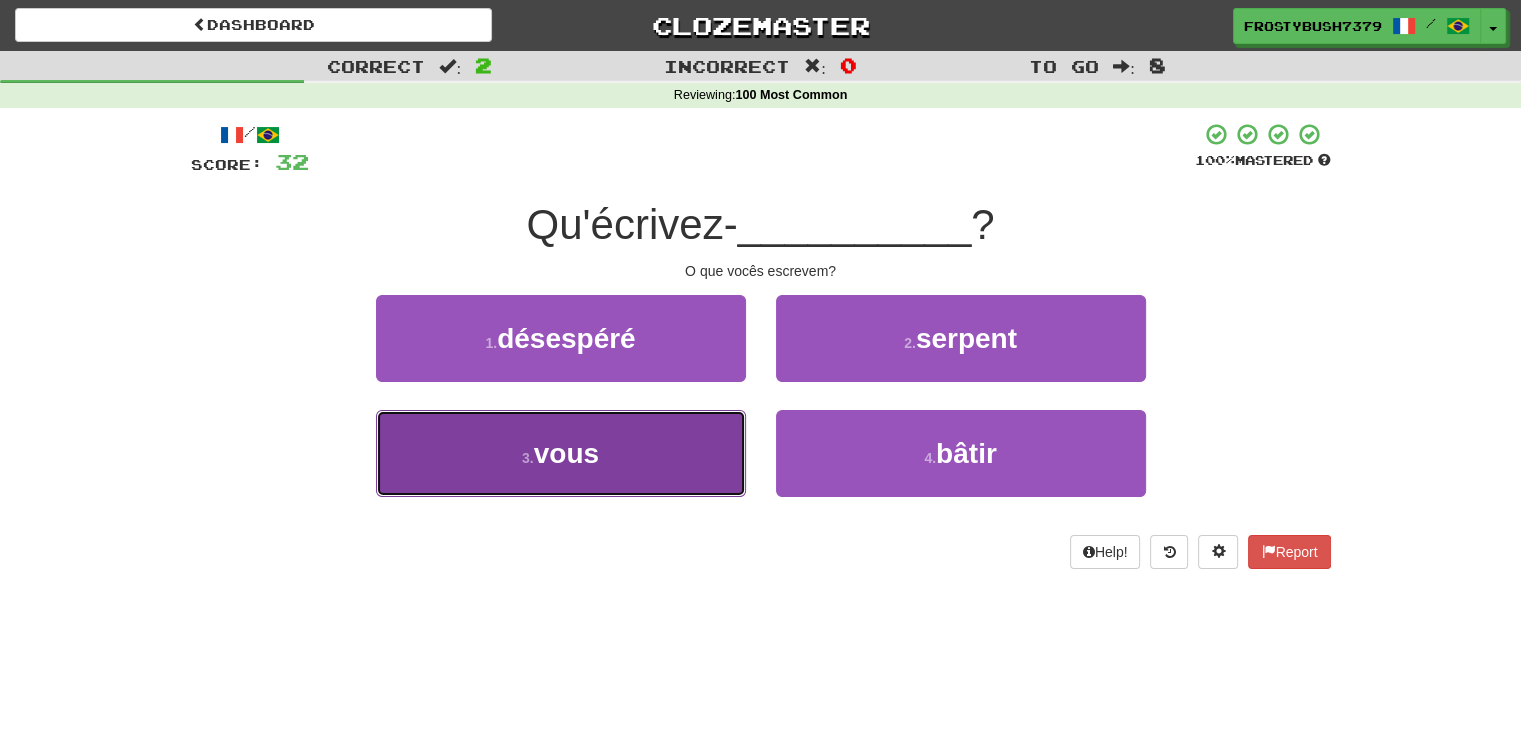 click on "3 .  vous" at bounding box center [561, 453] 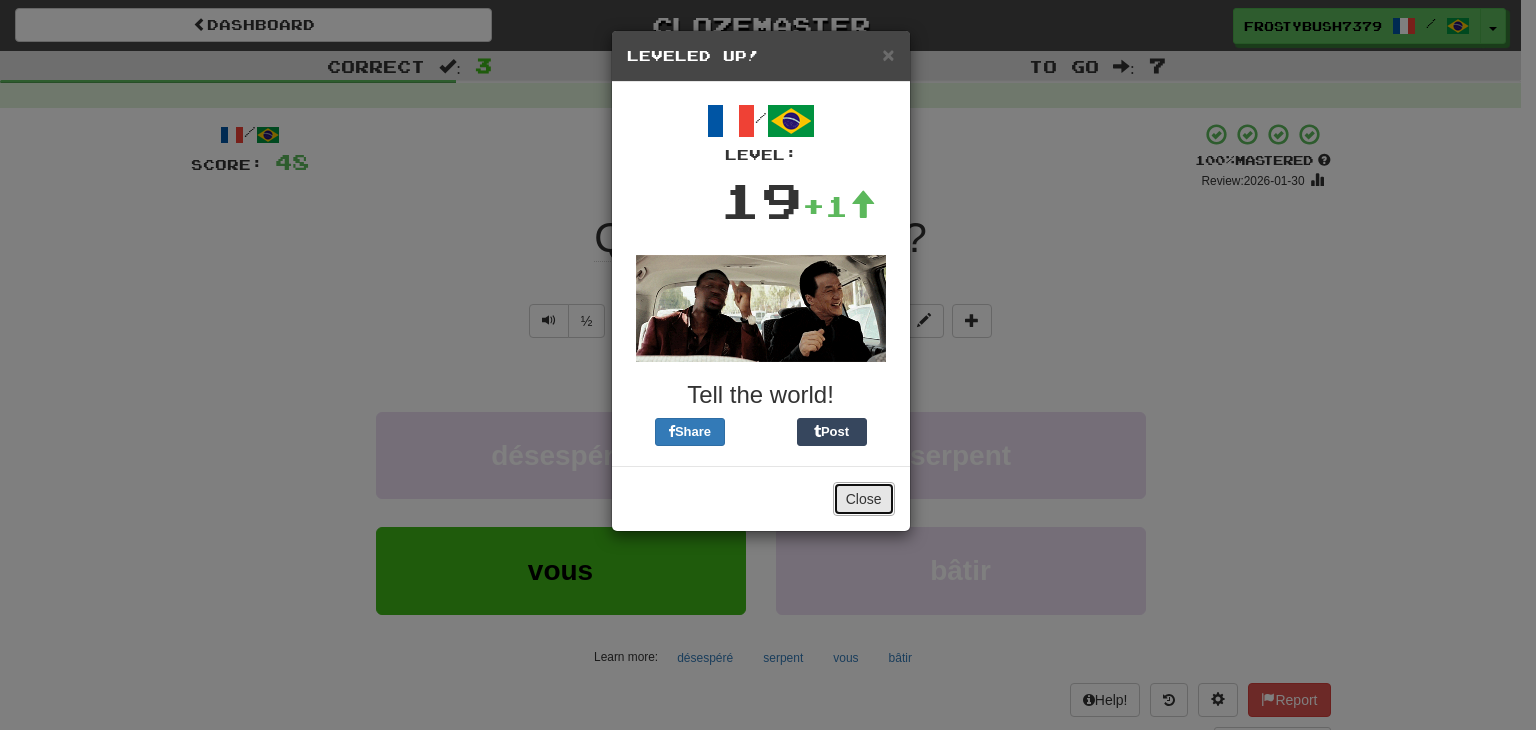 click on "Close" at bounding box center [864, 499] 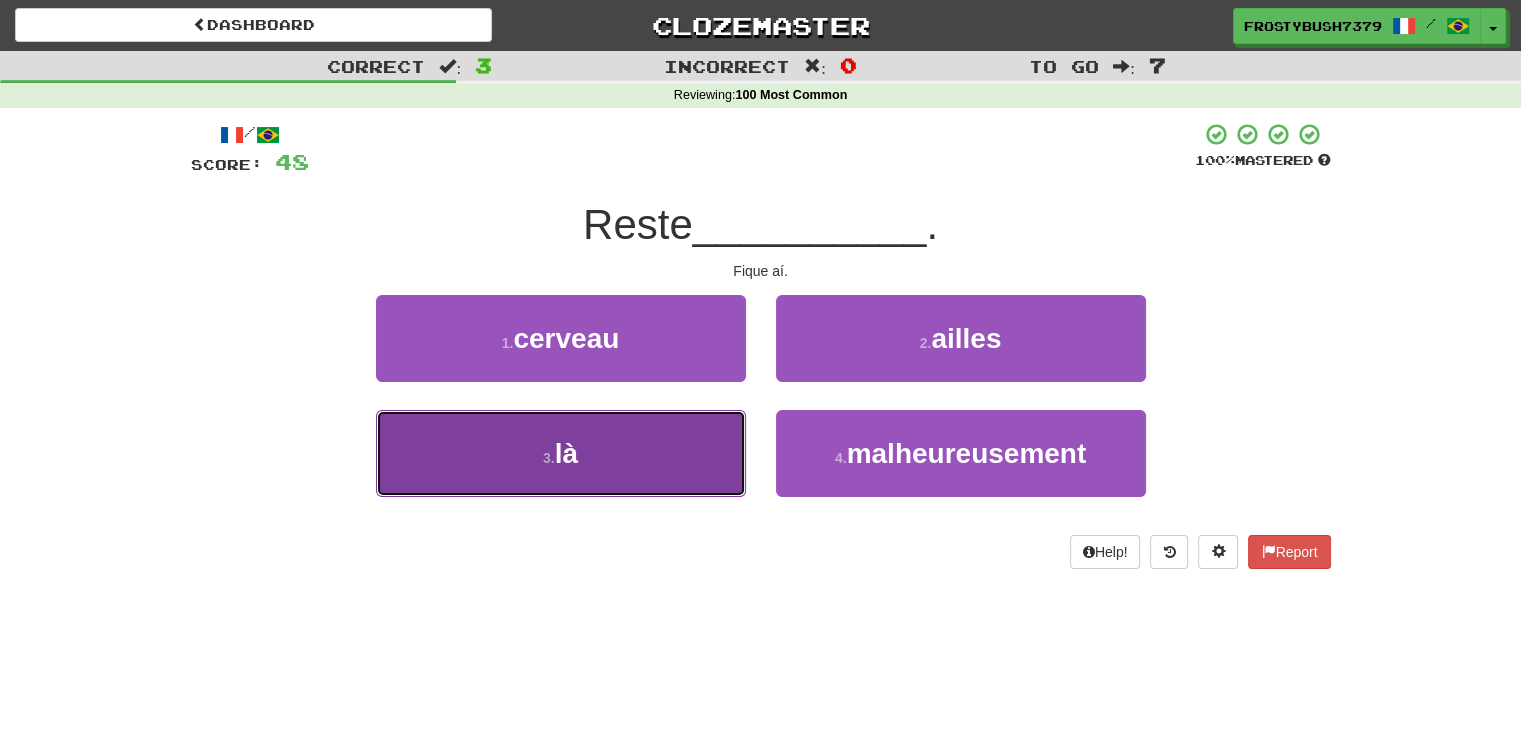 click on "3 .  là" at bounding box center (561, 453) 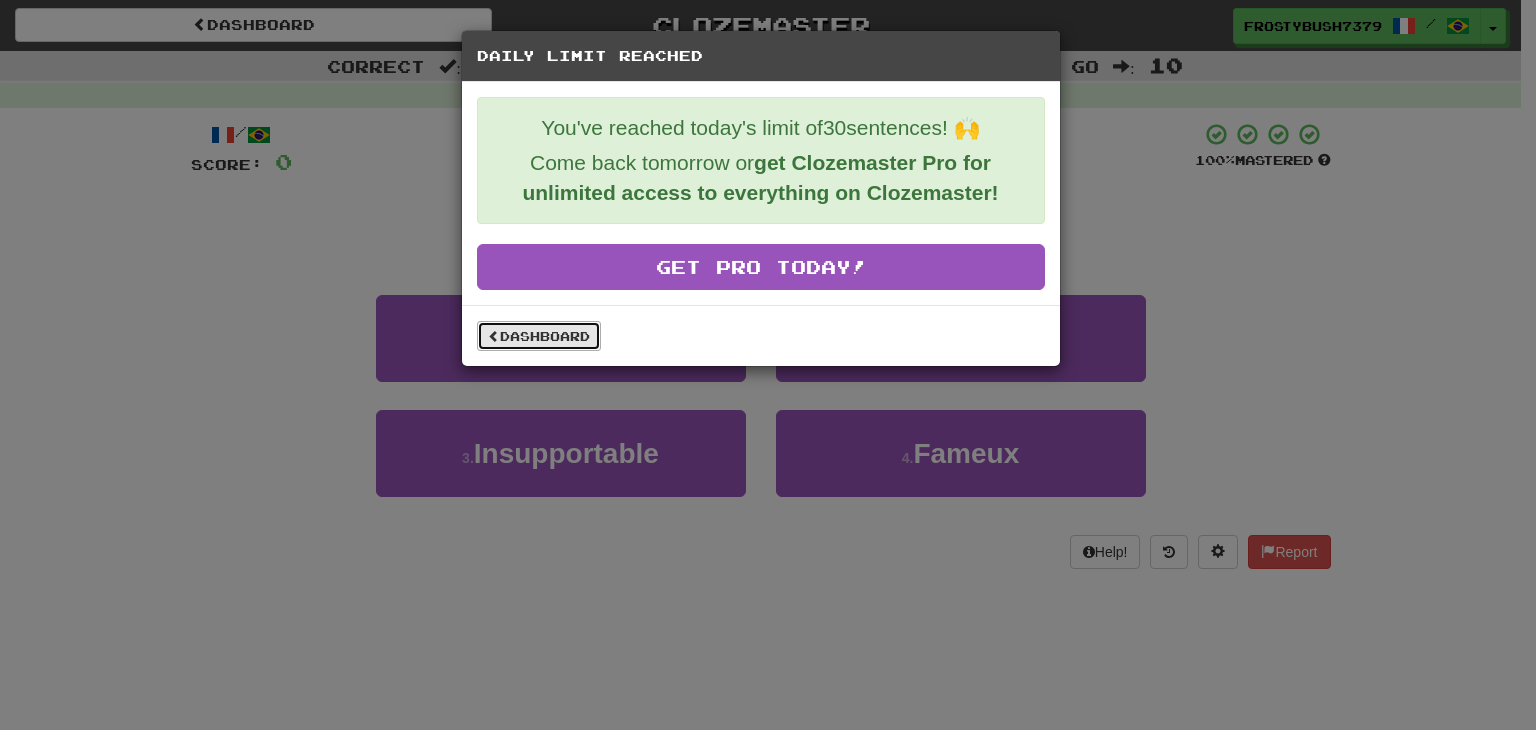 click at bounding box center [494, 336] 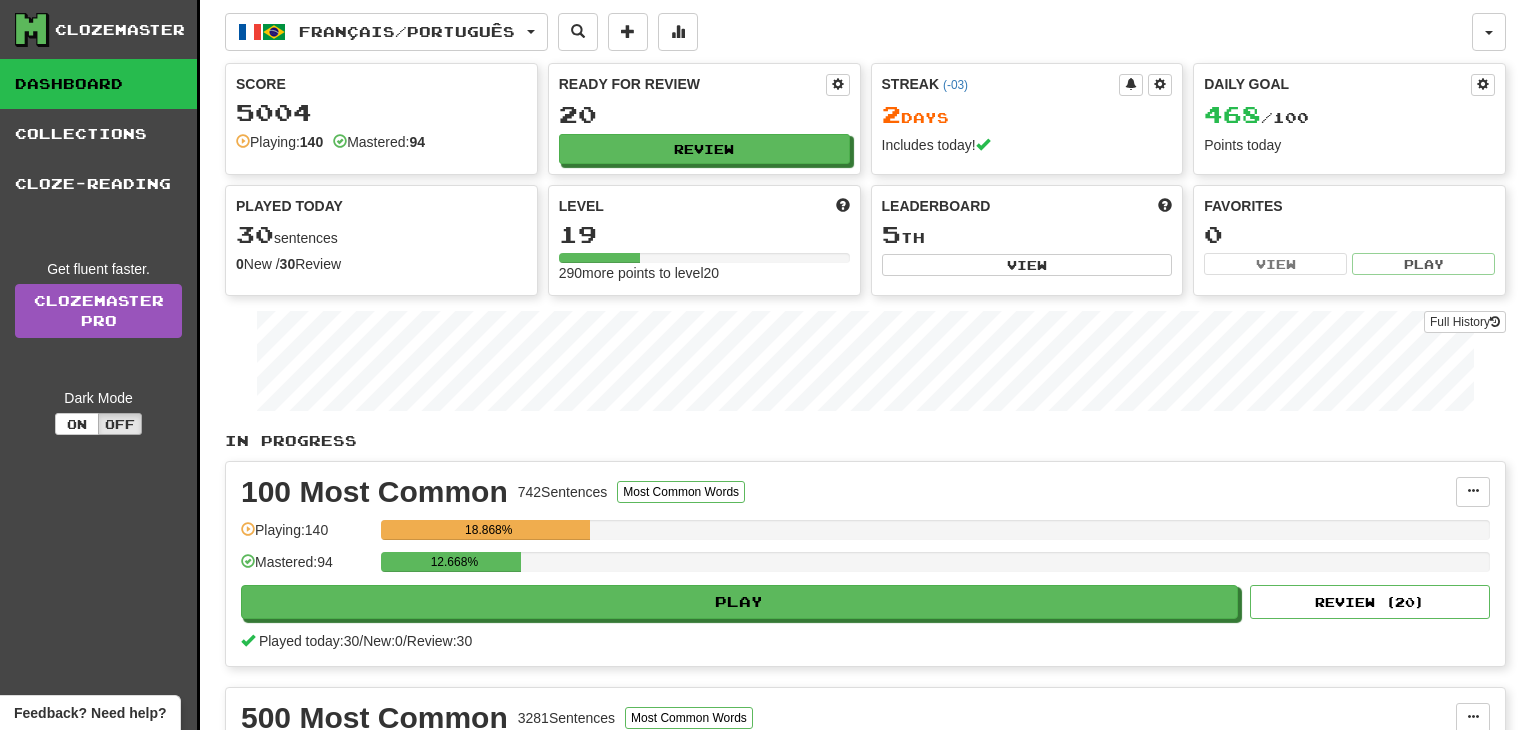 scroll, scrollTop: 0, scrollLeft: 0, axis: both 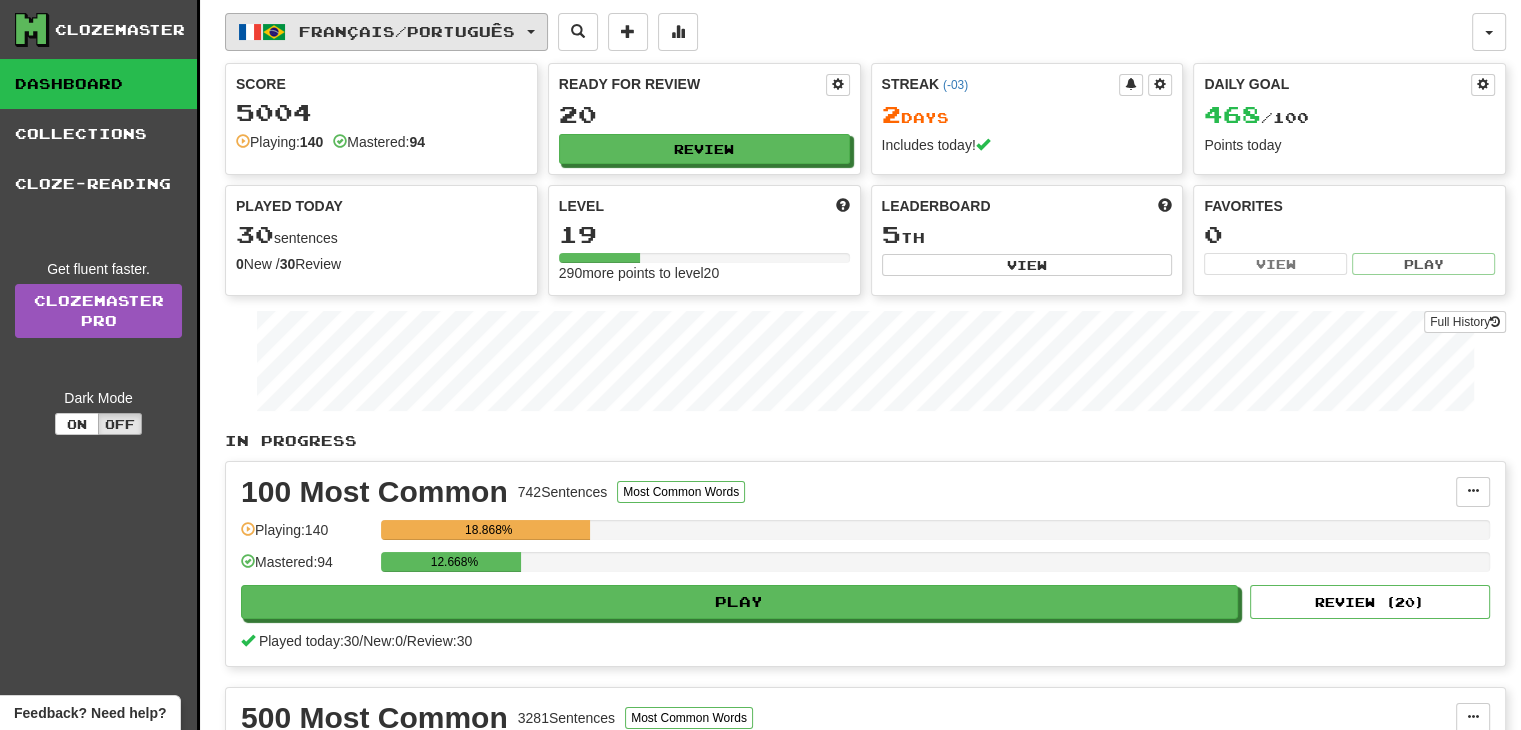 click on "Français  /  Português" at bounding box center (407, 31) 